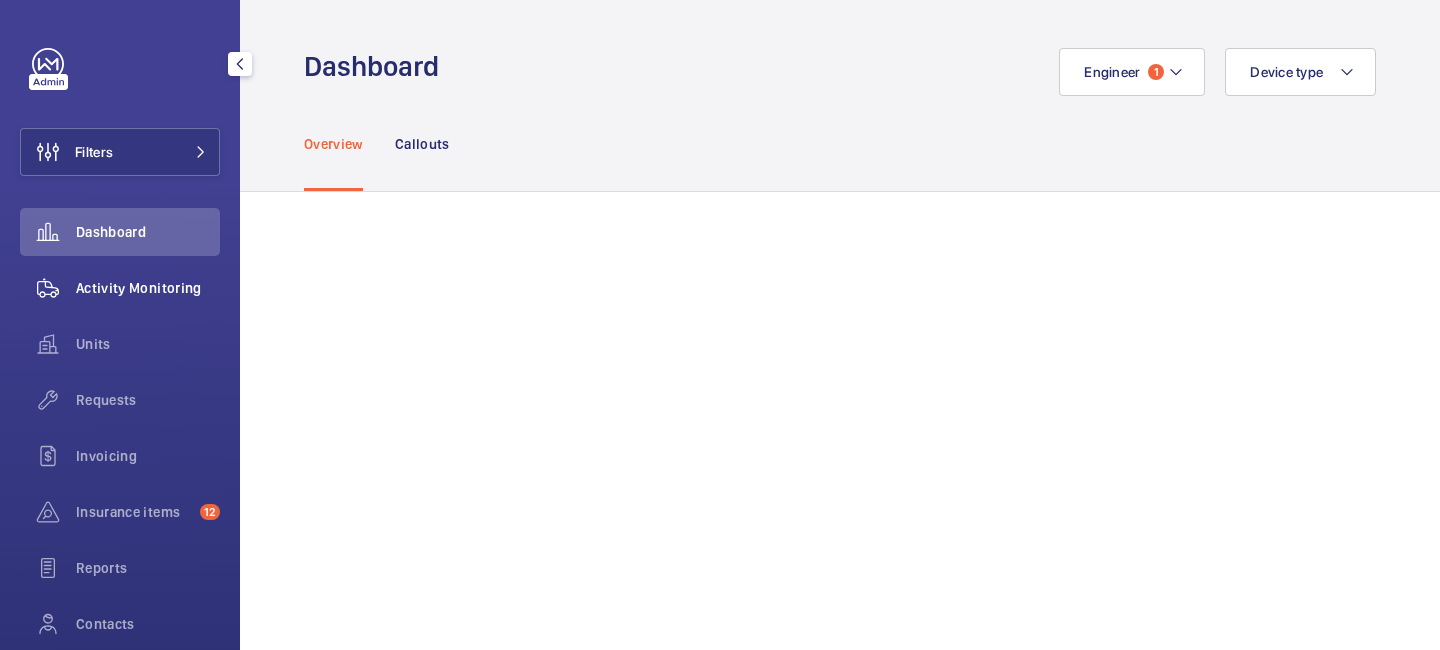 scroll, scrollTop: 0, scrollLeft: 0, axis: both 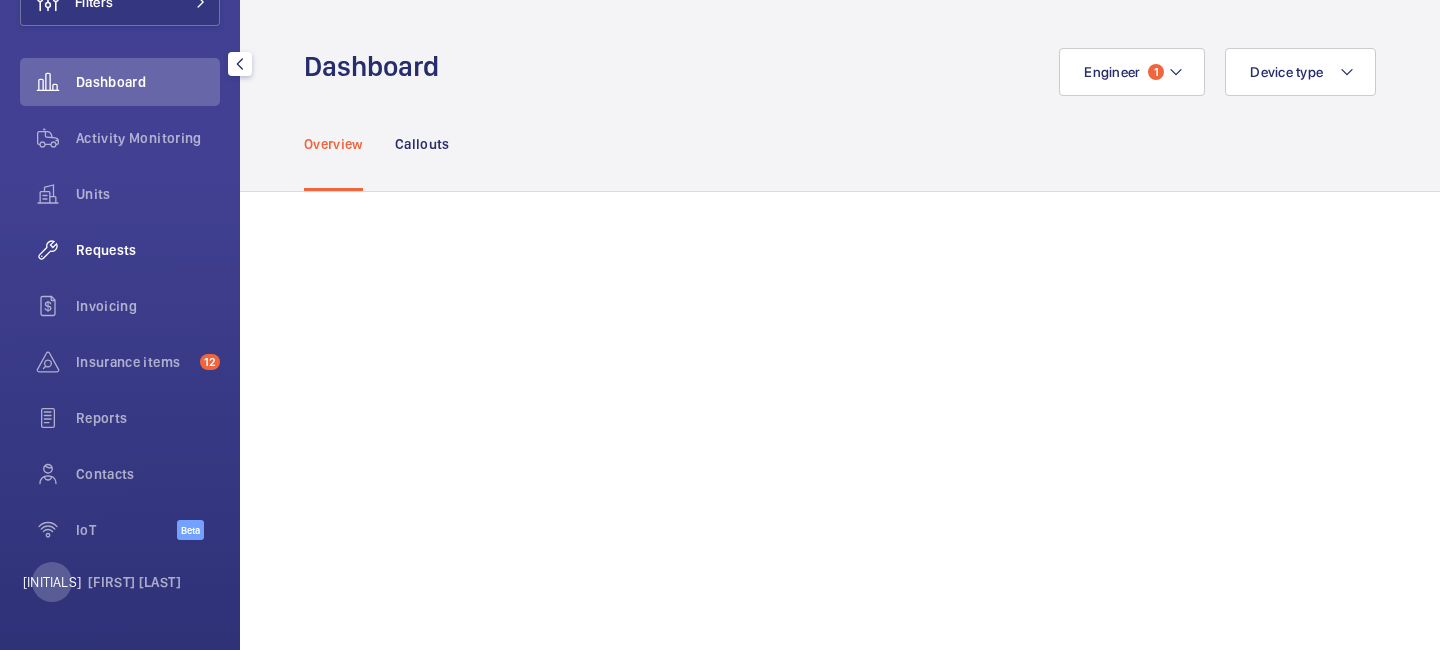 click on "Requests" 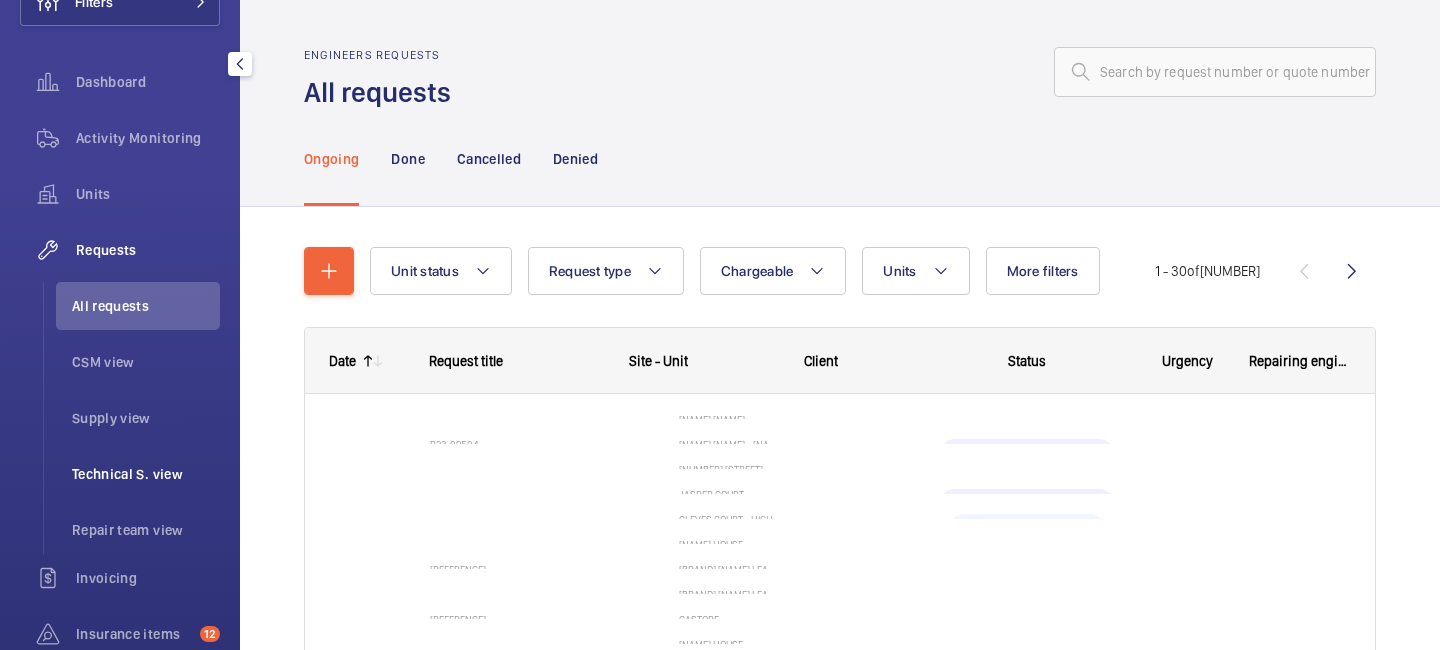 click on "Technical S. view" 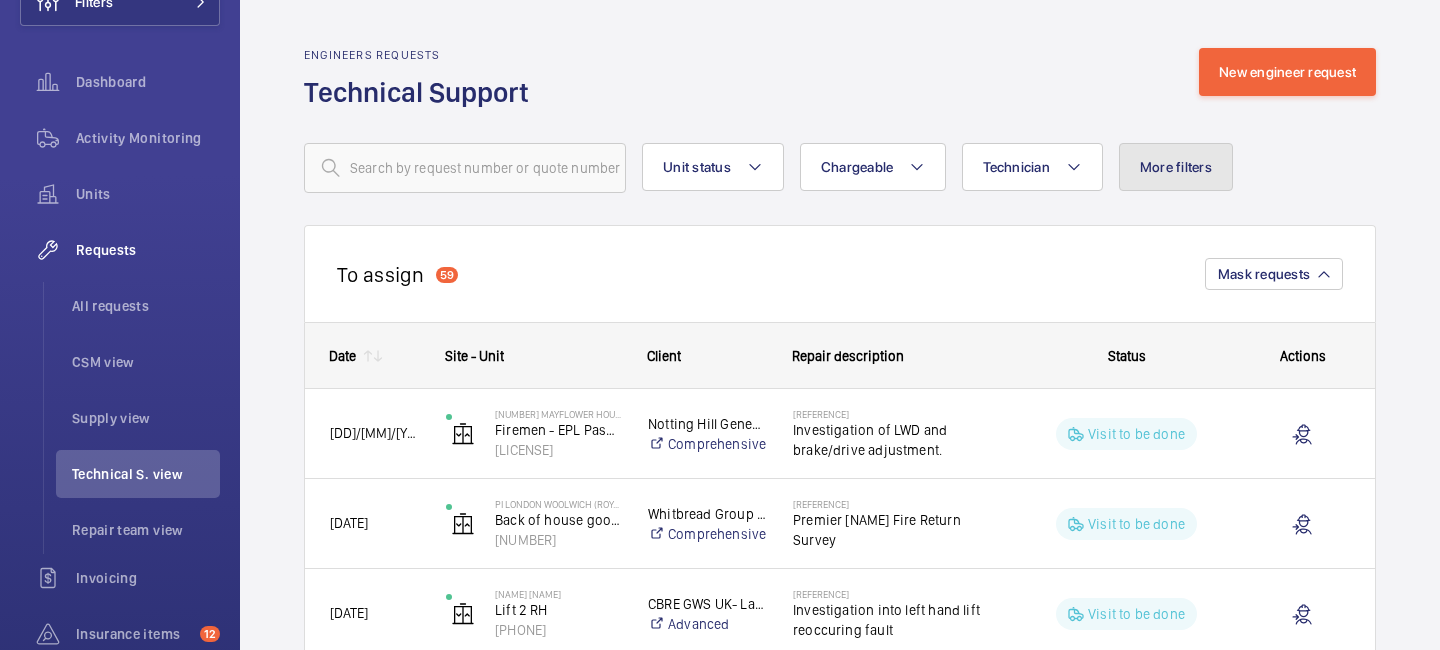click on "More filters" 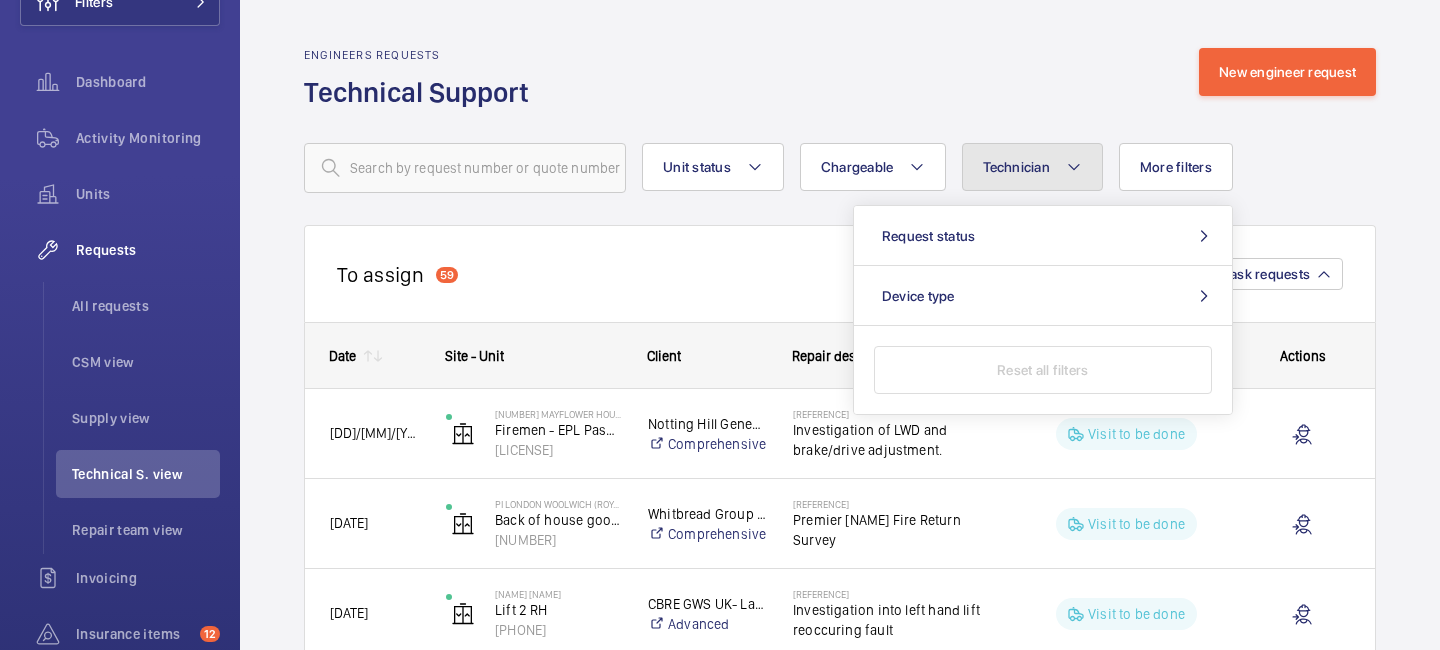 click on "Technician" 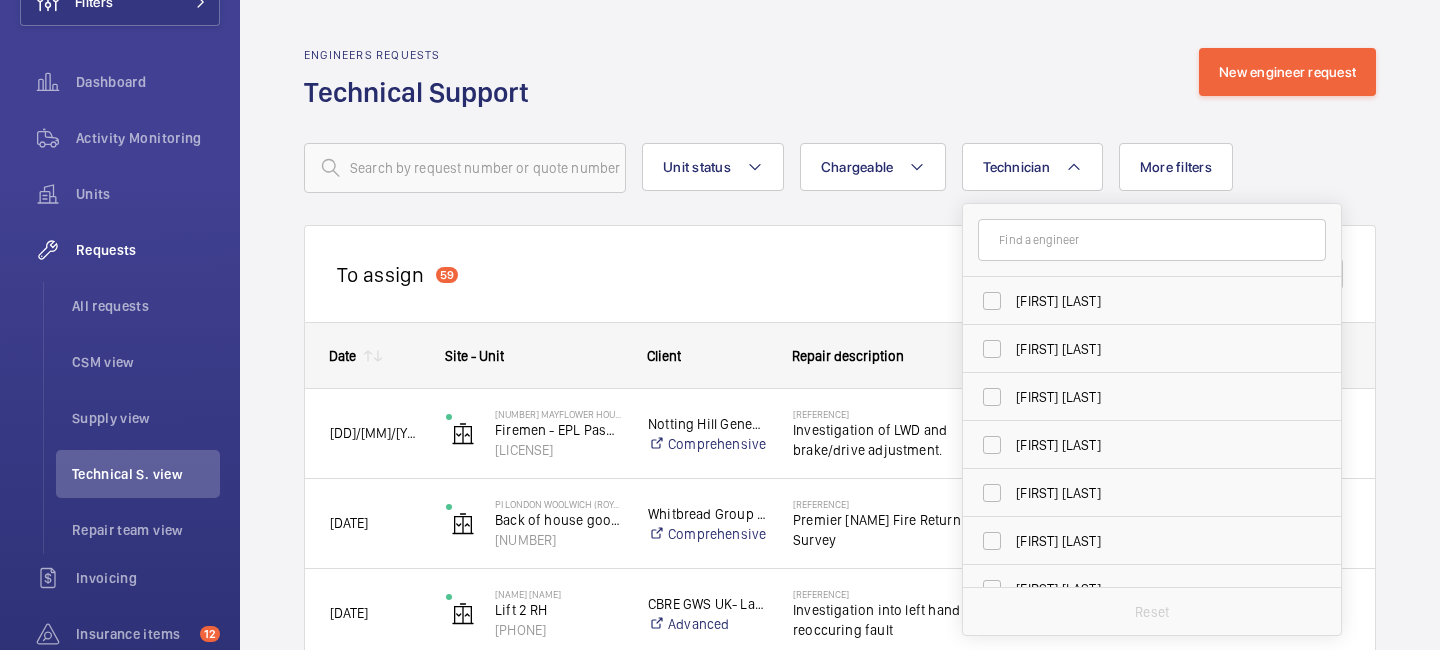 click 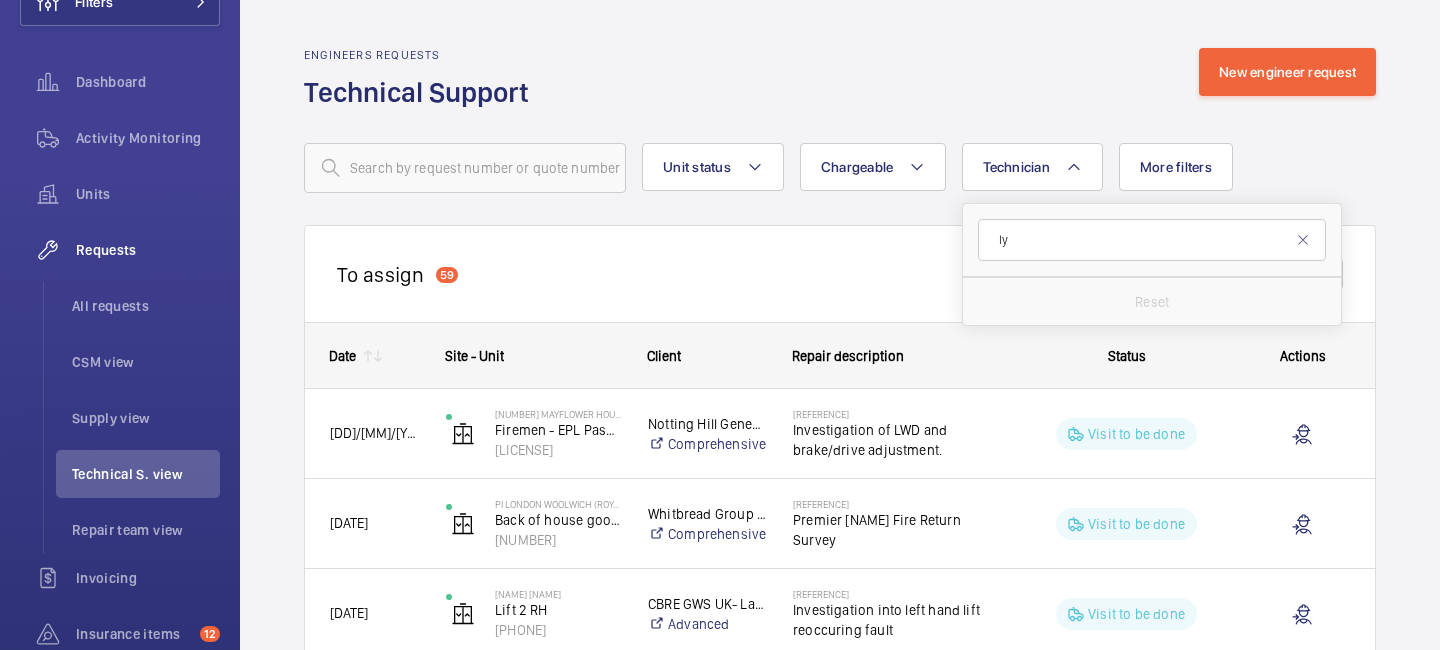 type on "l" 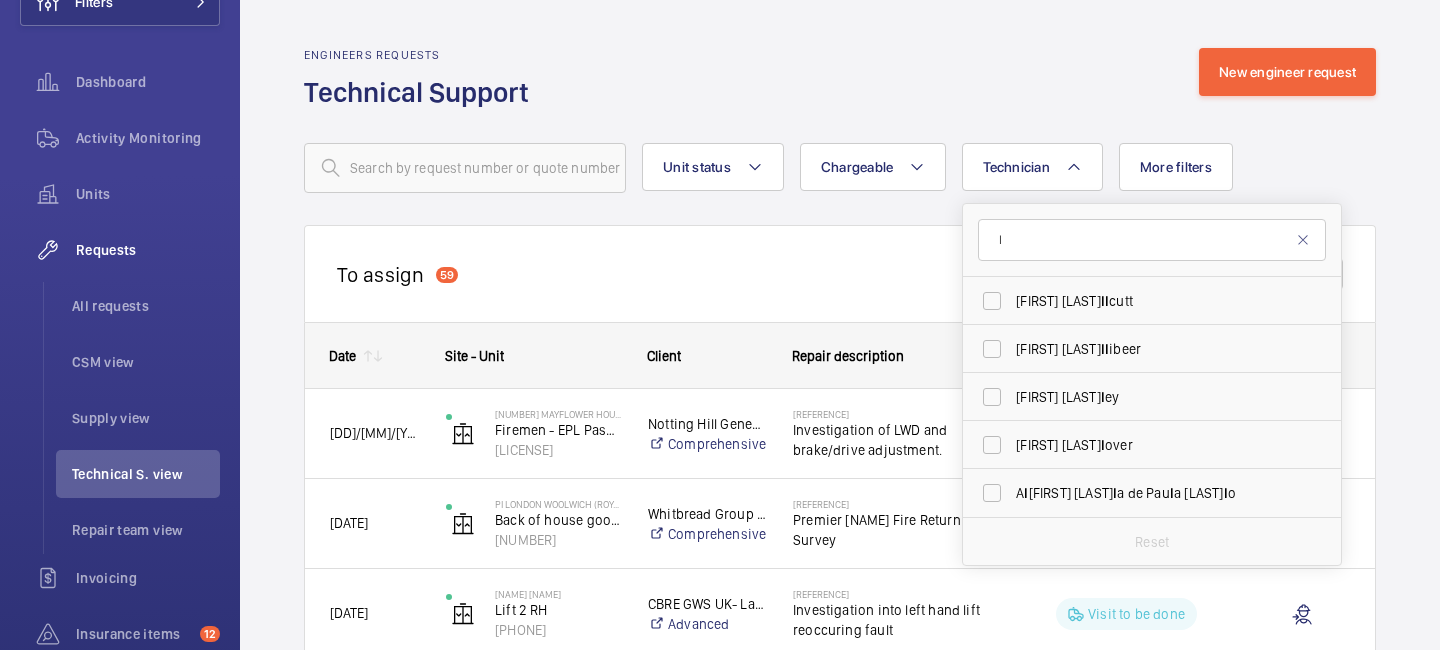type 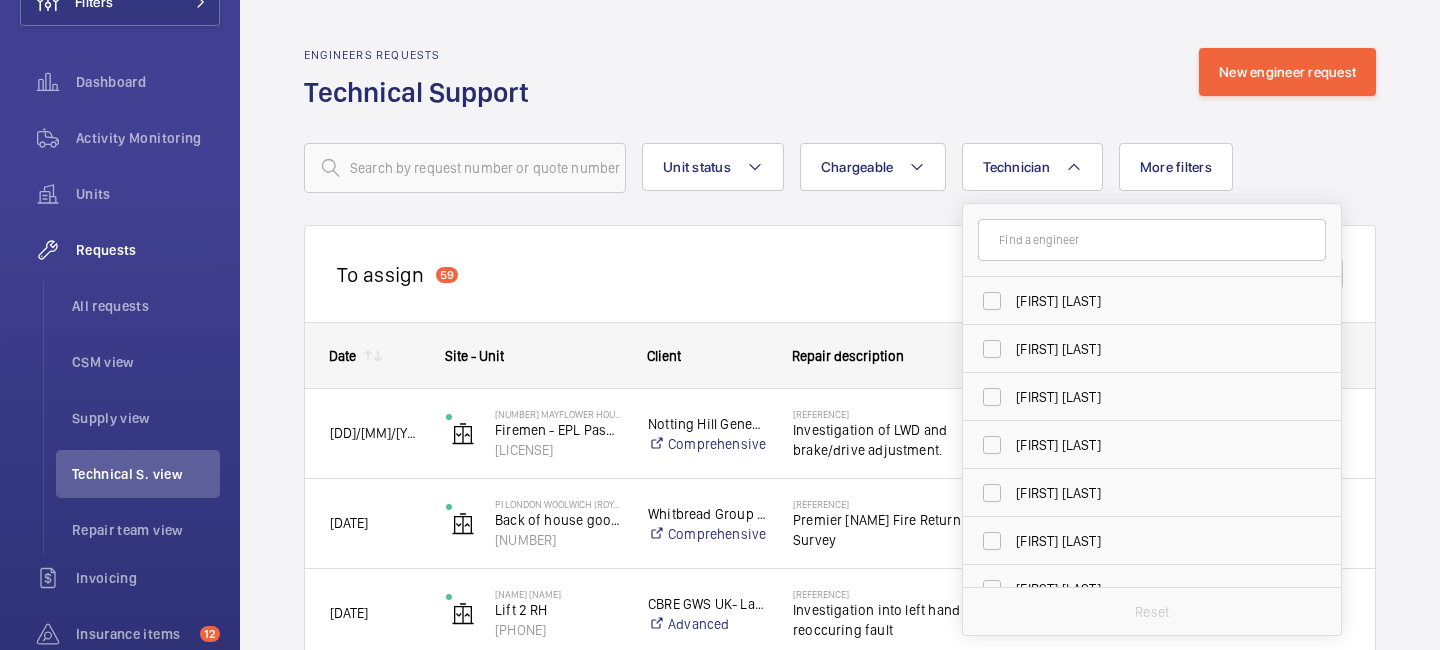 click on "Engineers requests  Technical Support  New engineer request  Unit status Chargeable Technician Tek Hussein Rob Smith Dan Collcutt Jack Gambie Caine Bennett-Smith Anthony Ruane Simon Raymond Dan Francis Dan Jarvis James Shillibeer Keith Bishop Mike Bray Maurice Shanley Dennis Webb Kevin Glover Alex Nicola de Paula Pirozzolo Stephen Brine Reset More filters Request status Device type Reset all filters To assign  59  Mask requests
Date
Site - Unit" 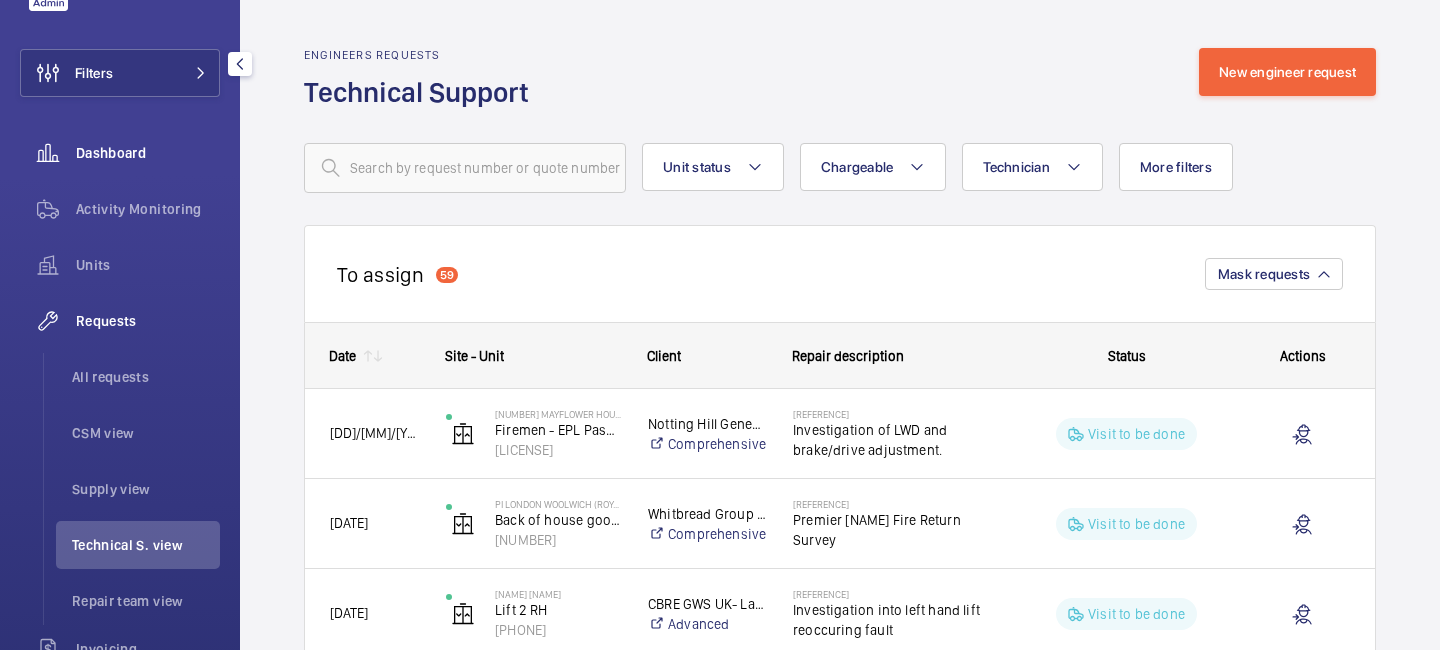 scroll, scrollTop: 77, scrollLeft: 0, axis: vertical 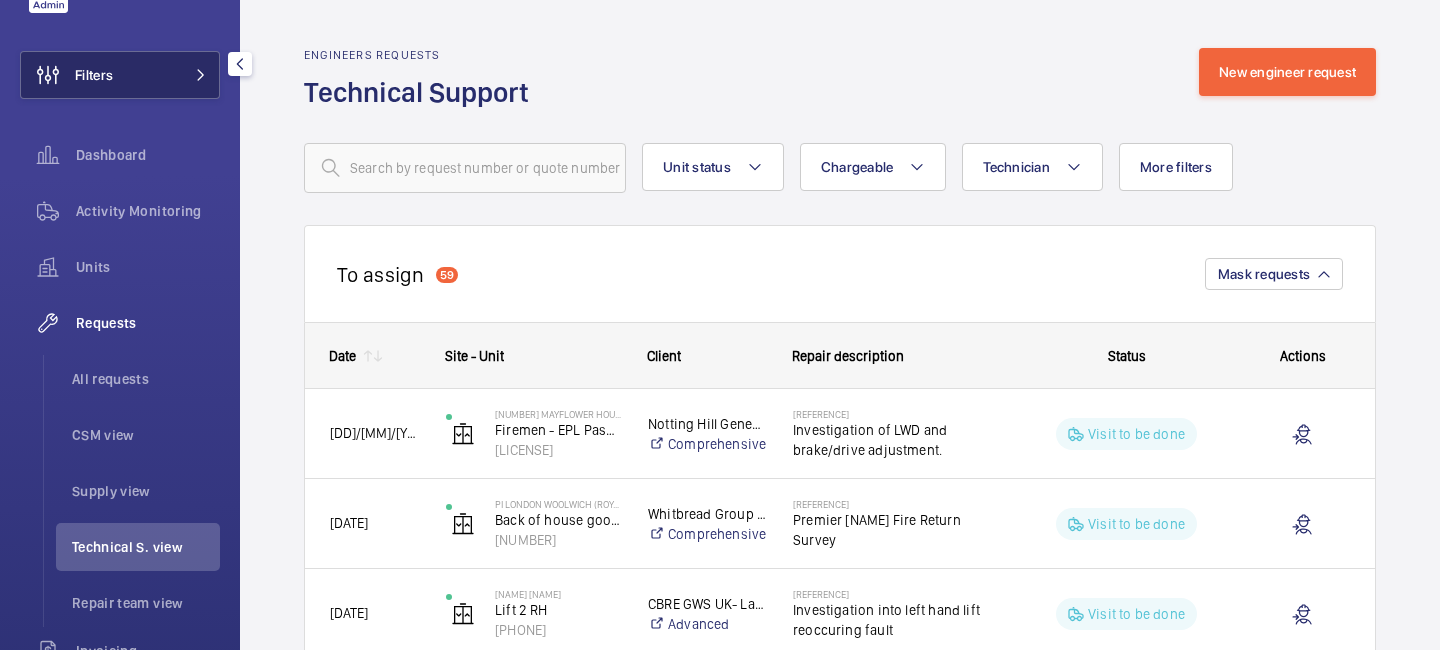 click on "Filters" 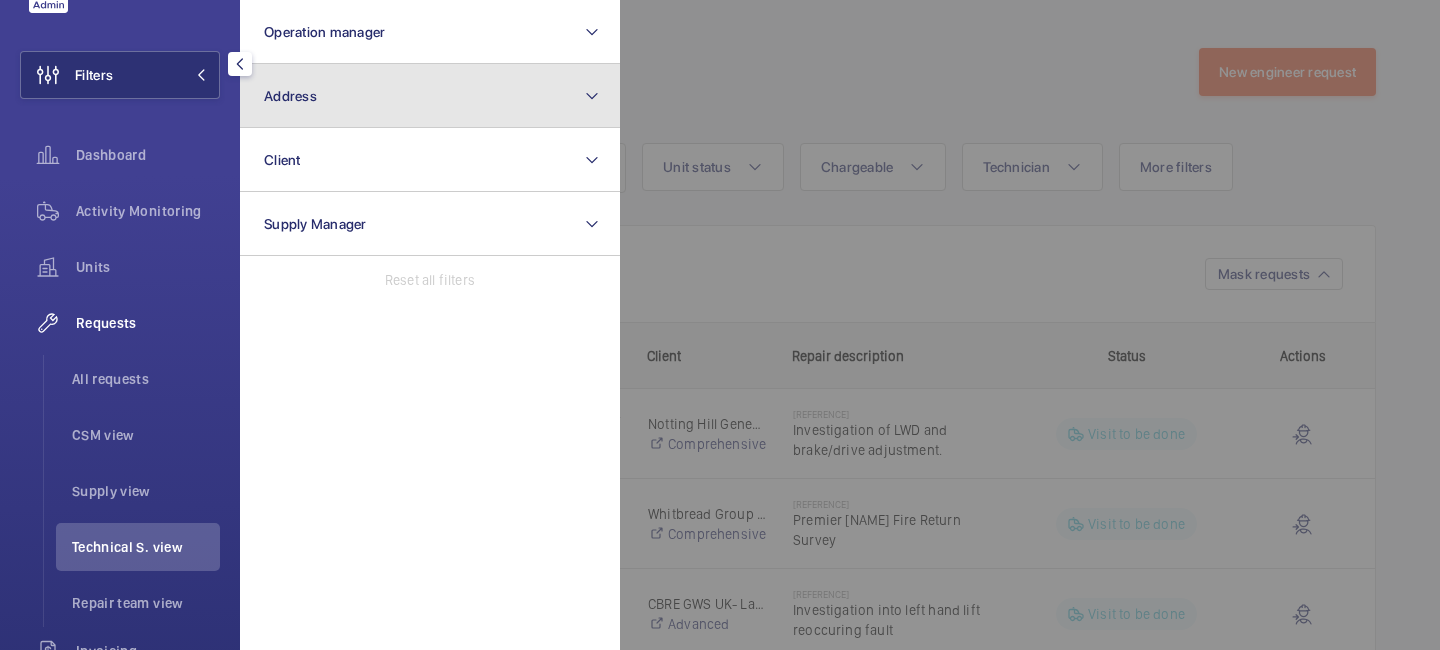 click on "Address" 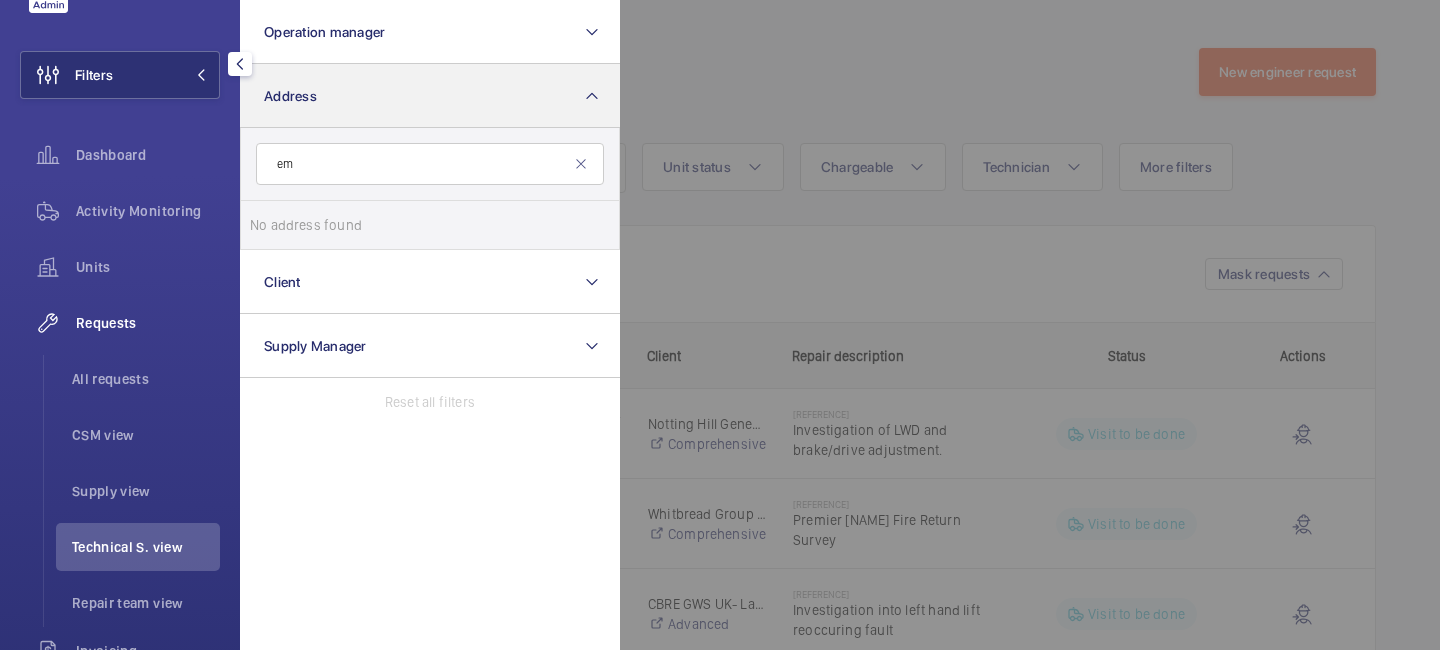 type on "e" 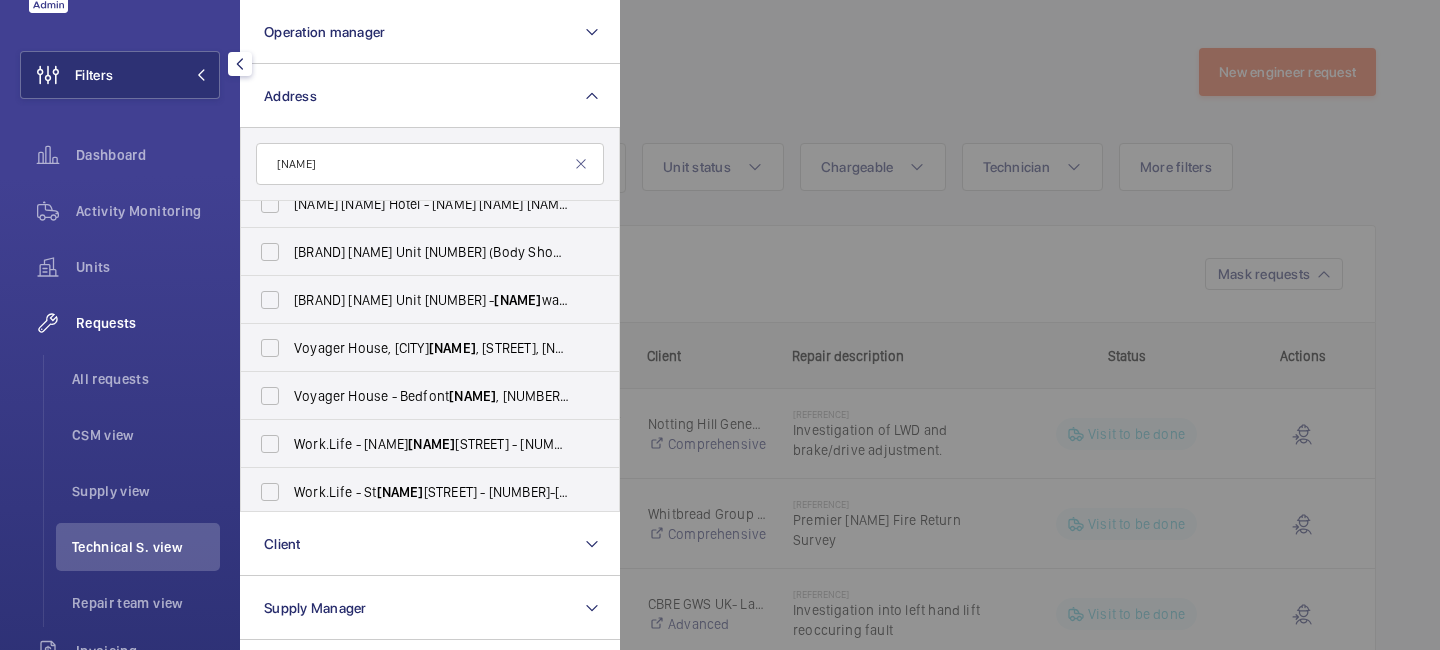 scroll, scrollTop: 561, scrollLeft: 0, axis: vertical 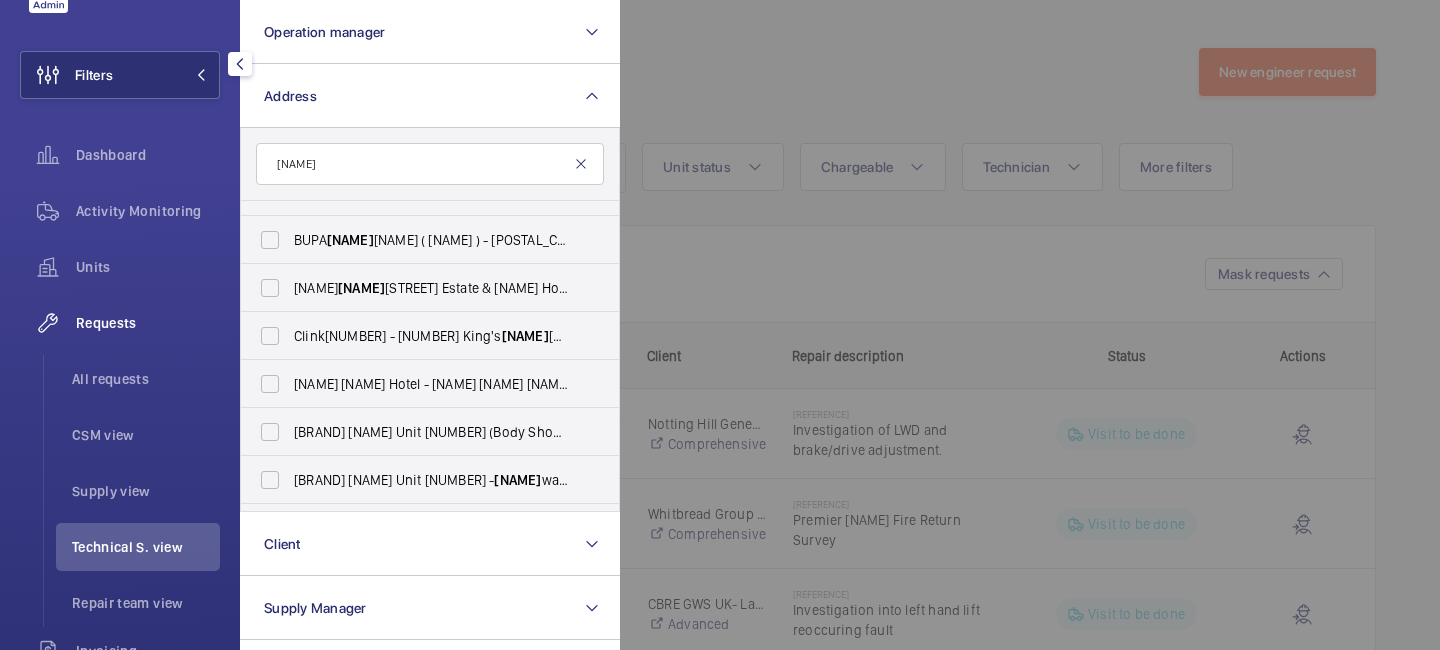 type on "[NAME]" 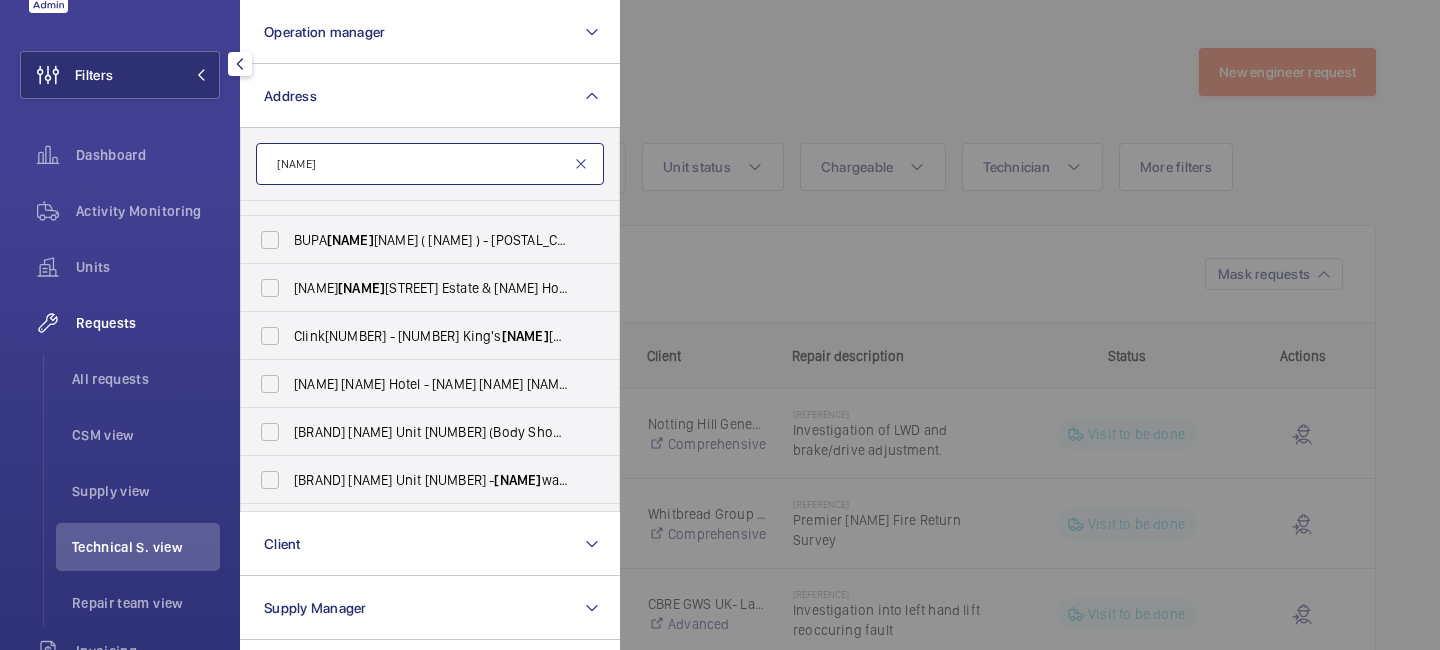 type 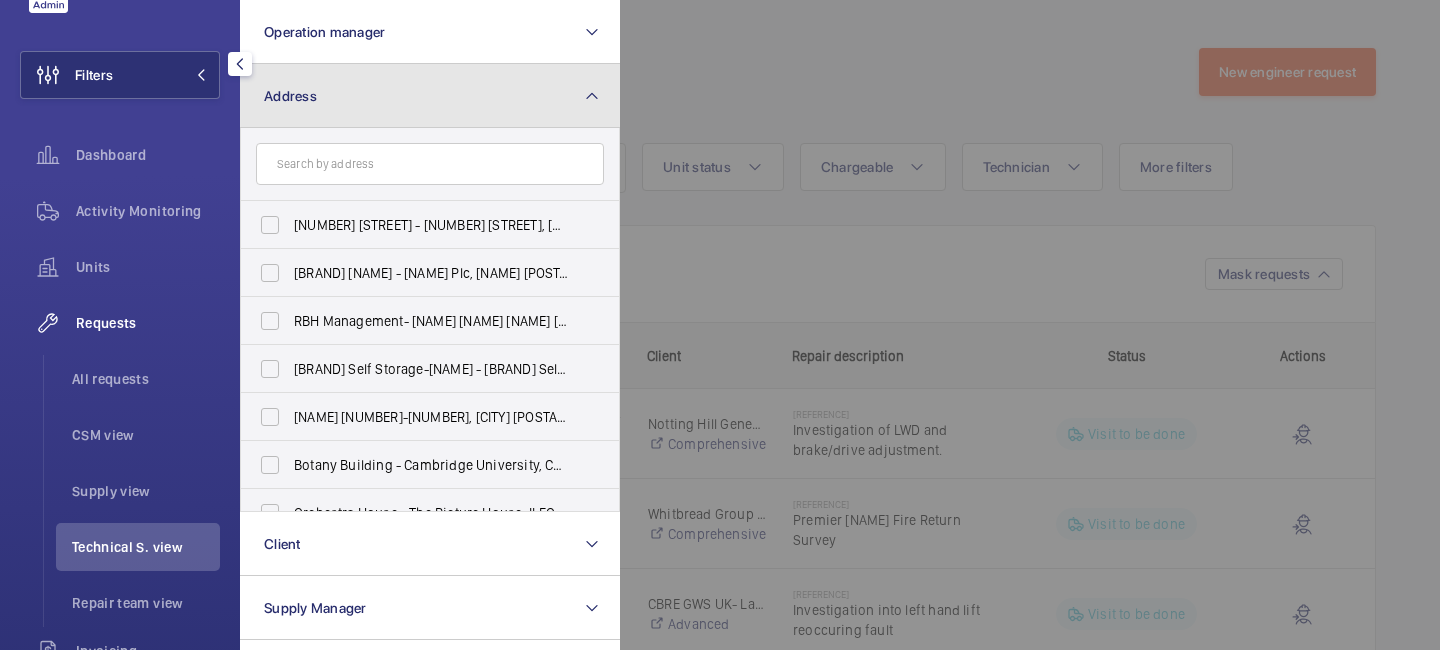click on "Address" 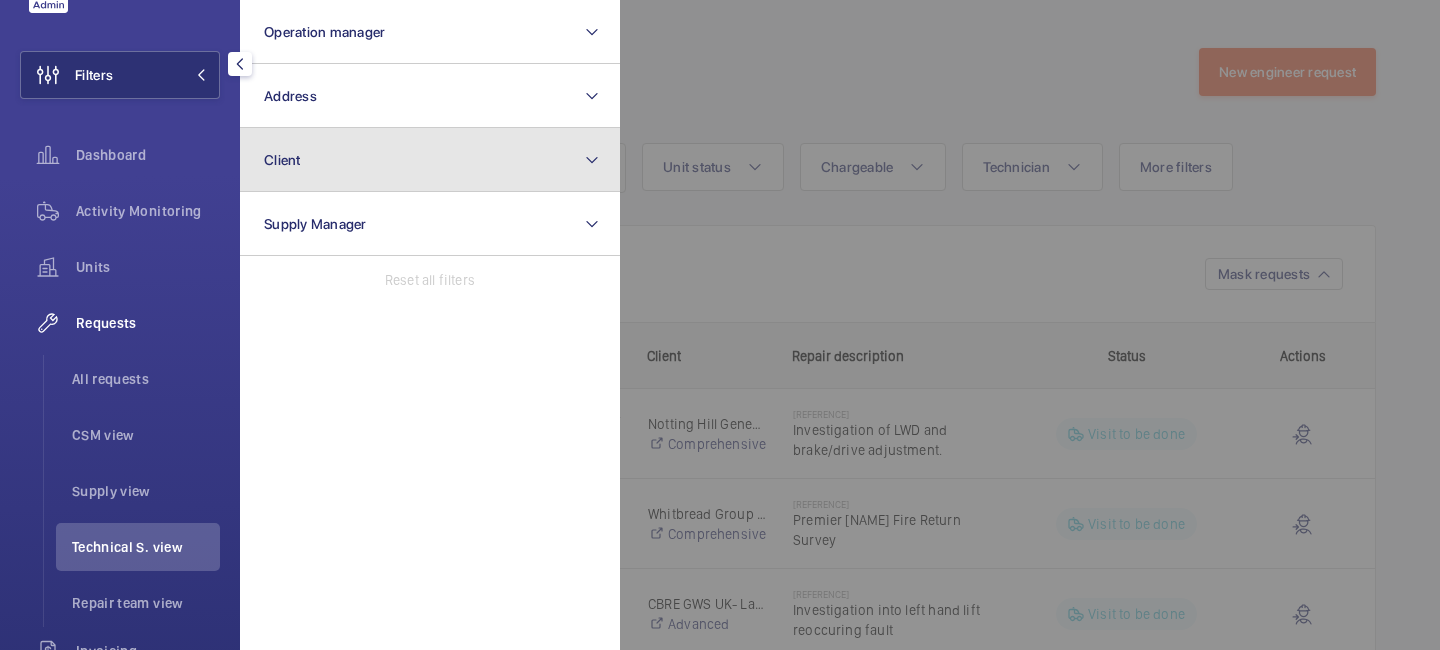 click on "Client" 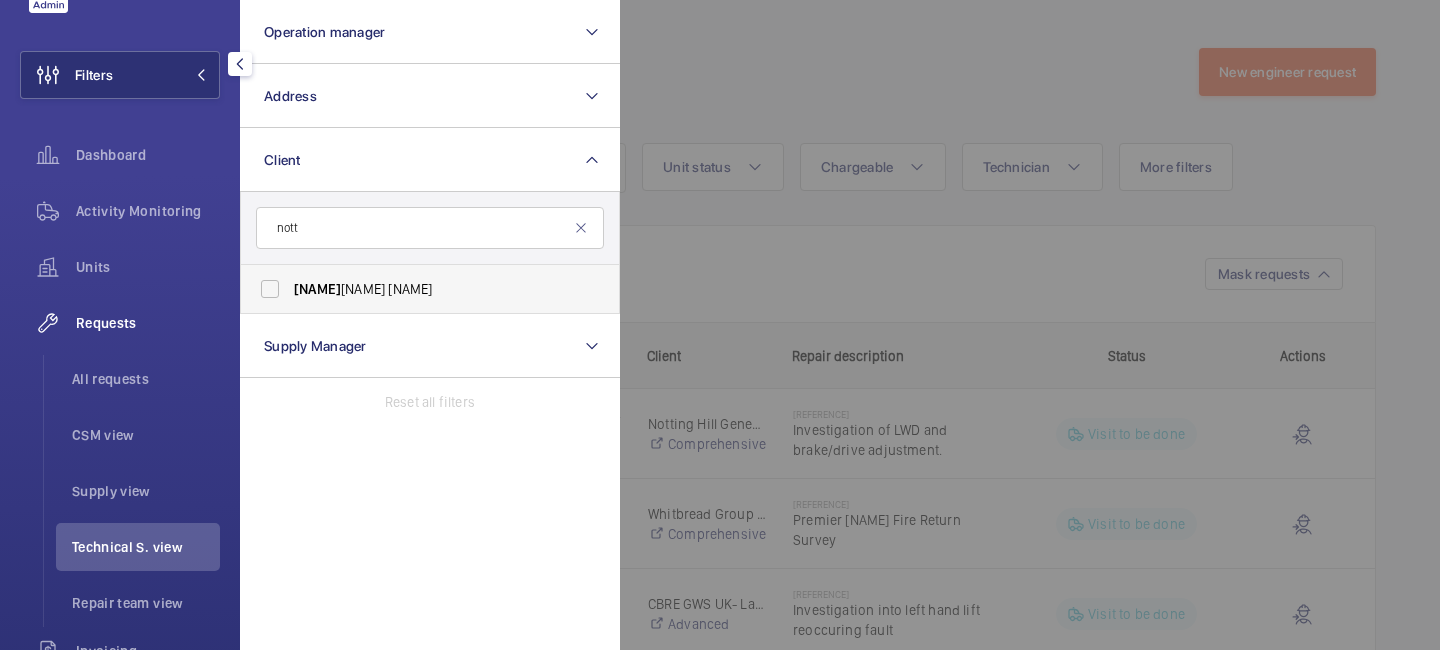 type on "nott" 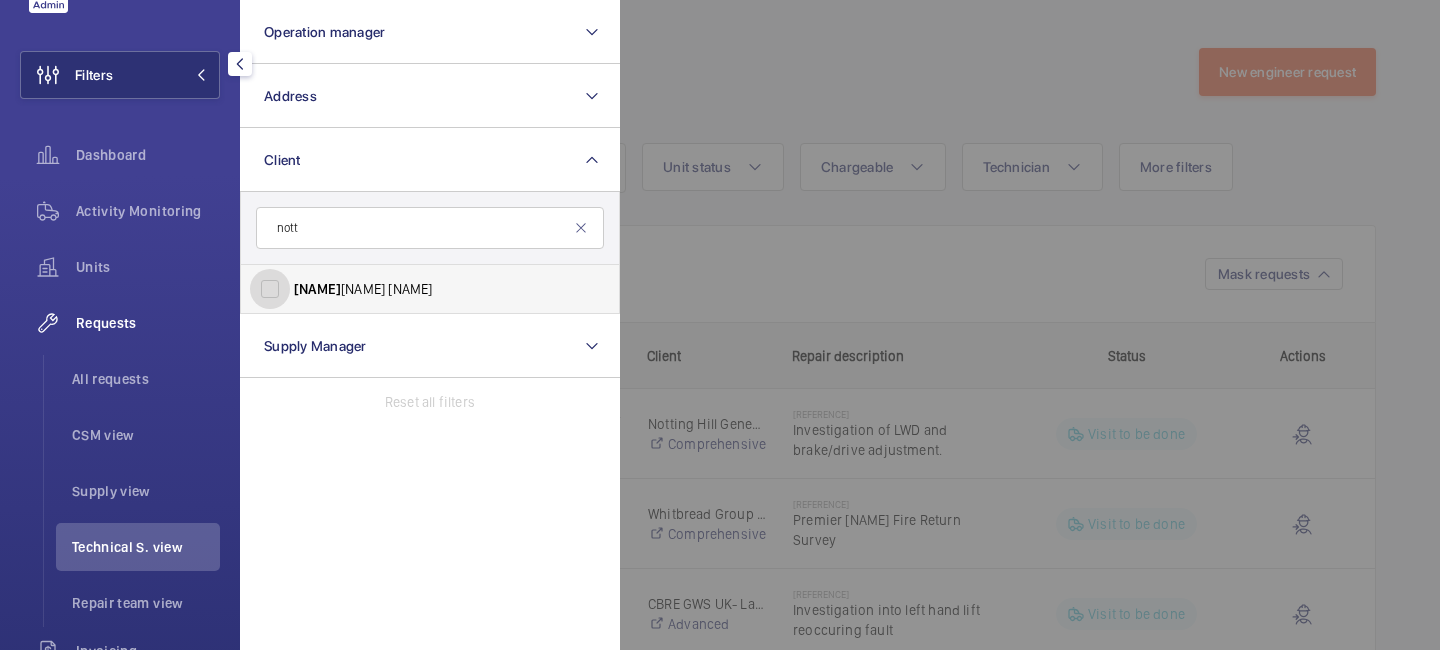 click on "Nott ing Hill Genesis" at bounding box center [270, 289] 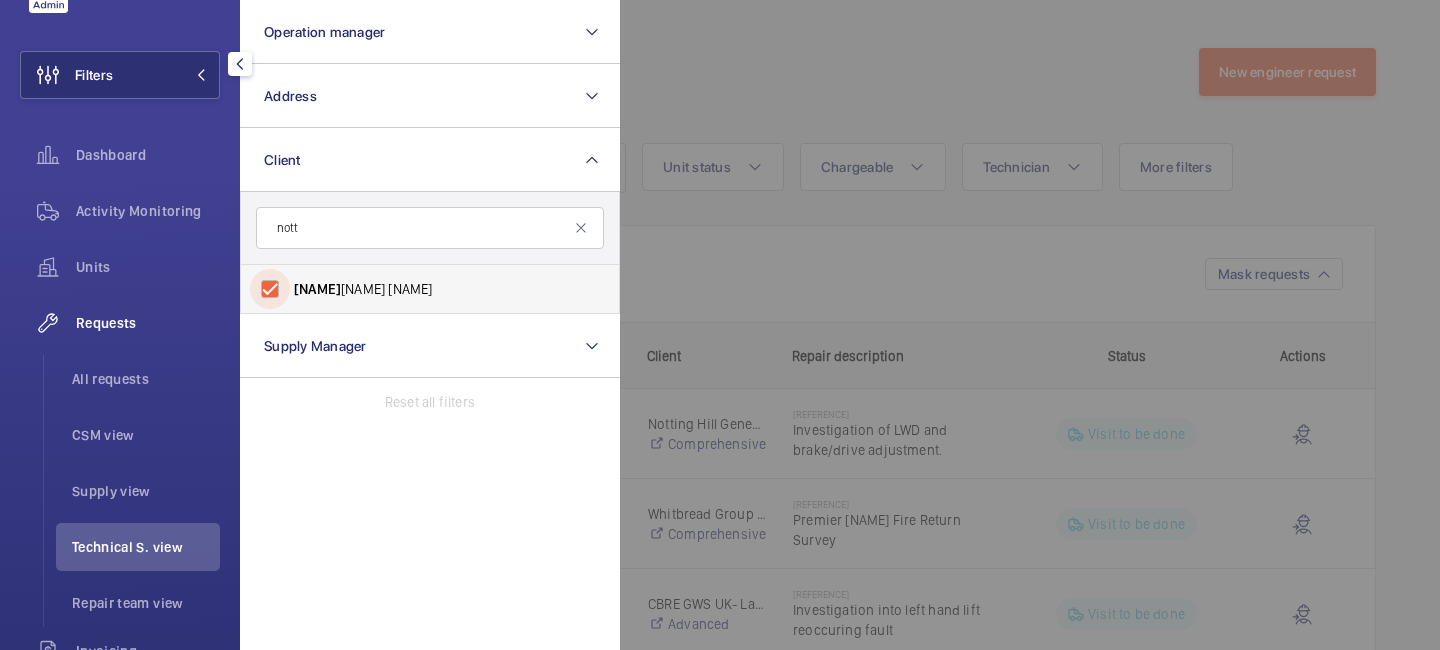 checkbox on "true" 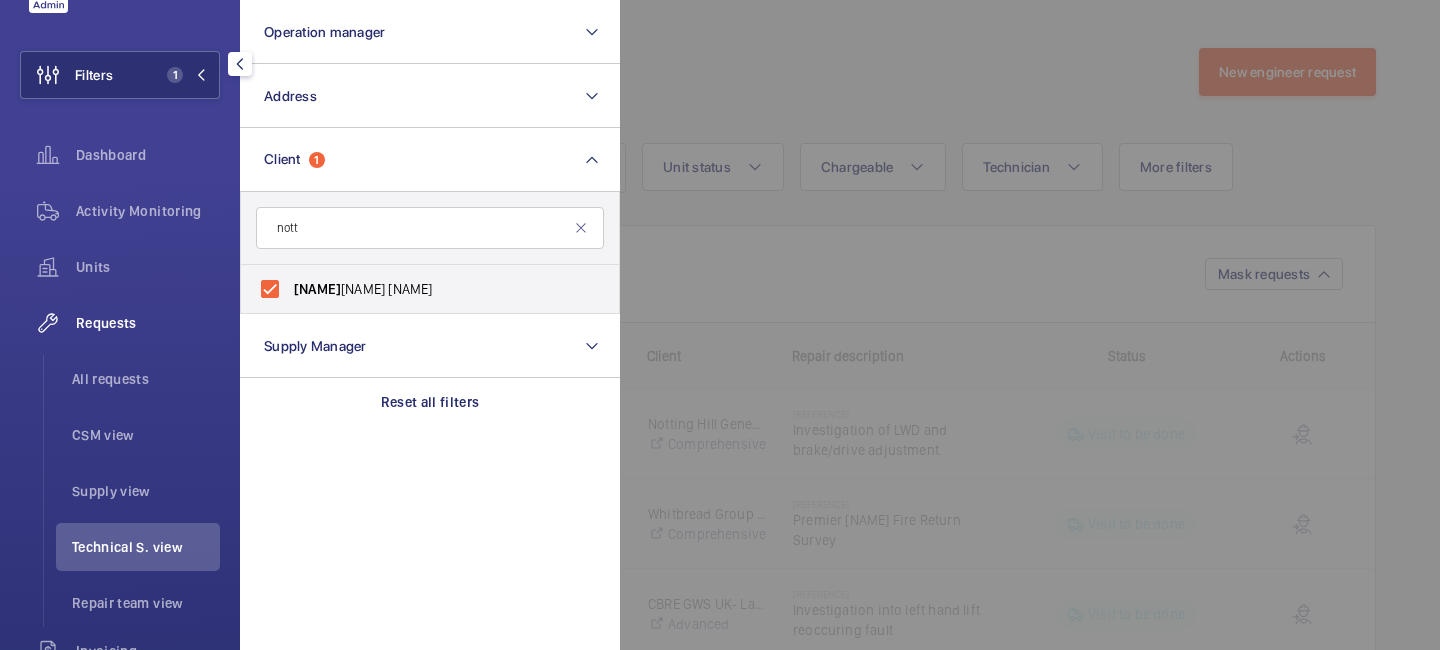 click 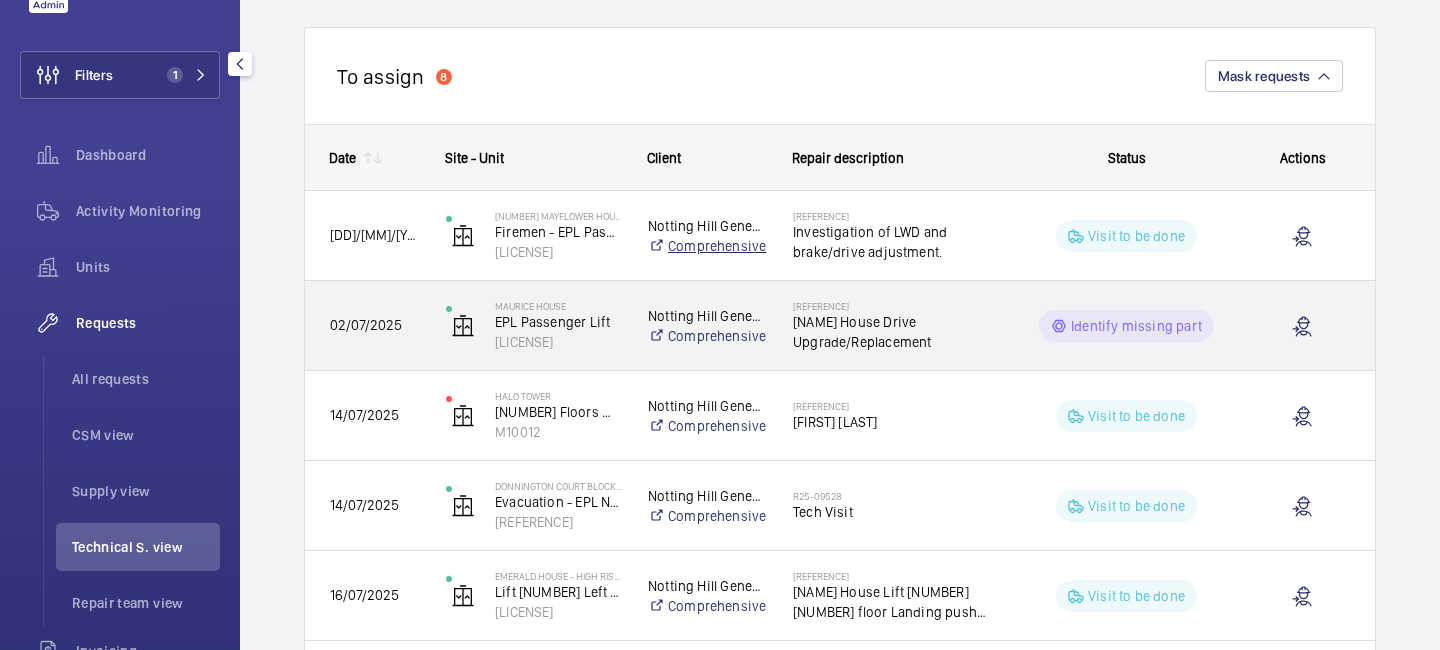 scroll, scrollTop: 201, scrollLeft: 0, axis: vertical 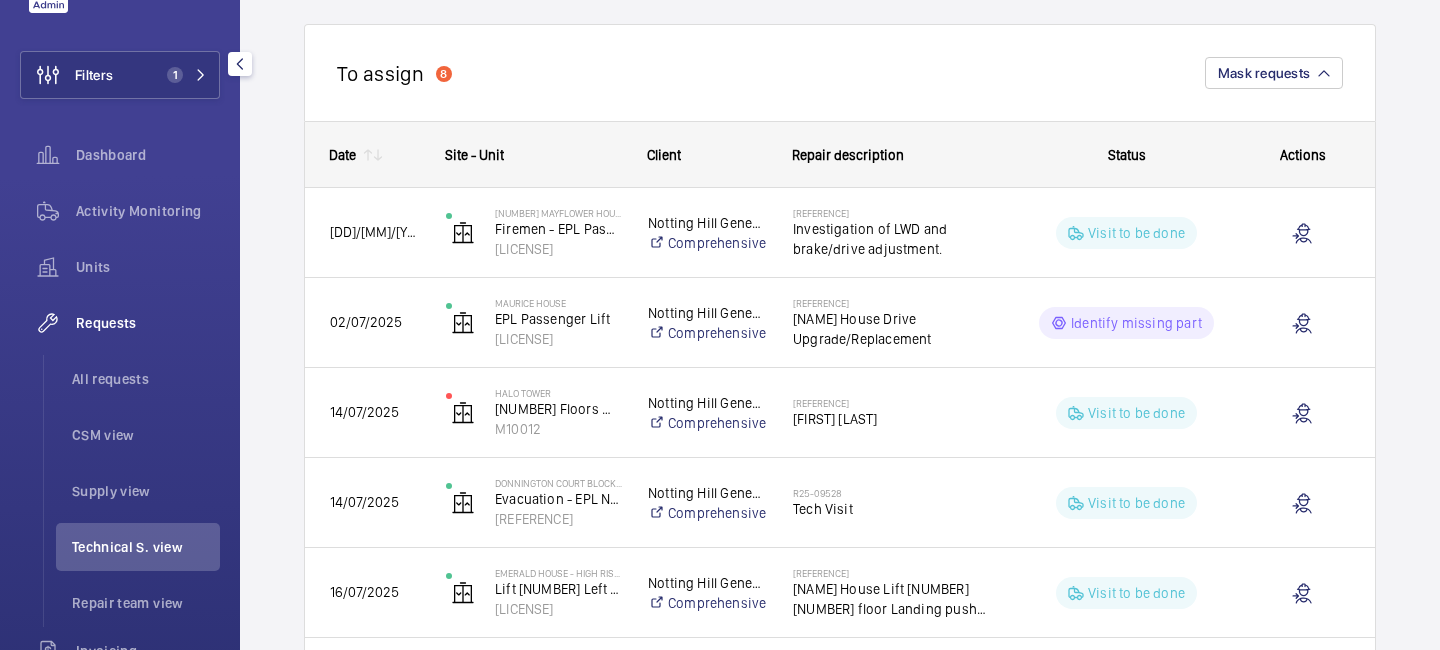 click 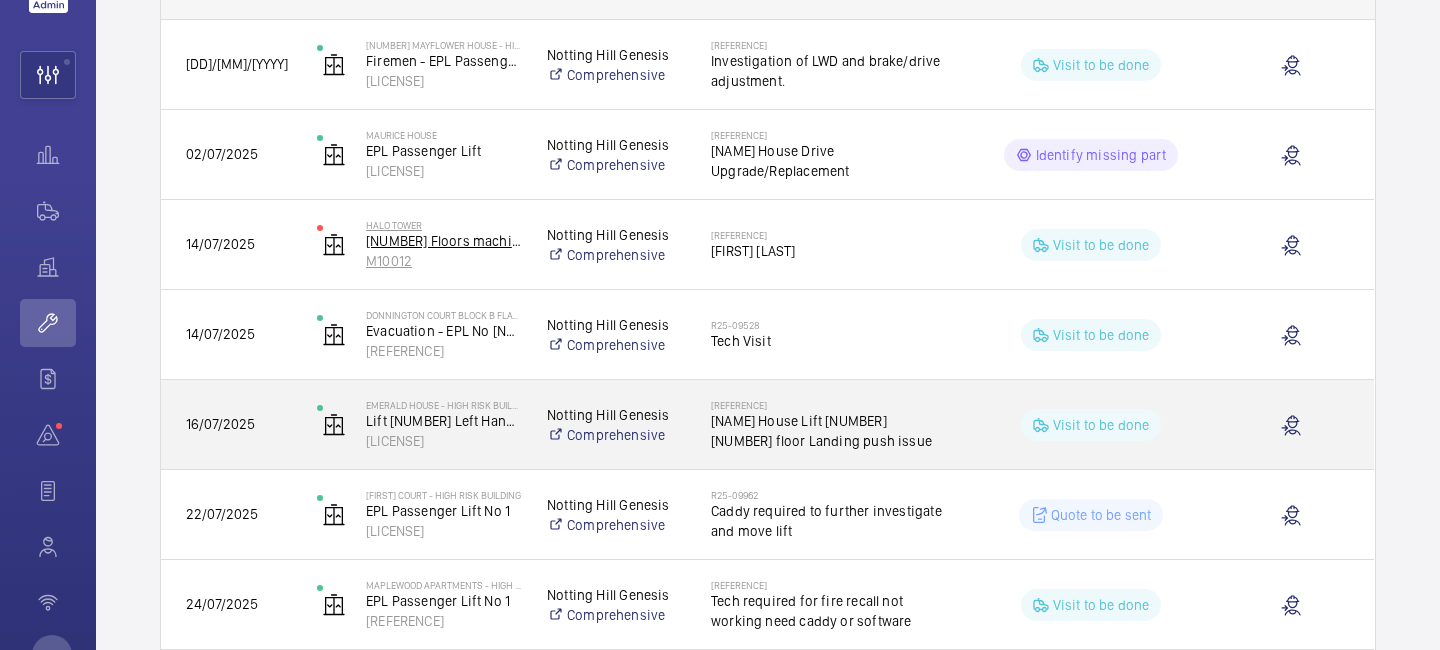 scroll, scrollTop: 383, scrollLeft: 0, axis: vertical 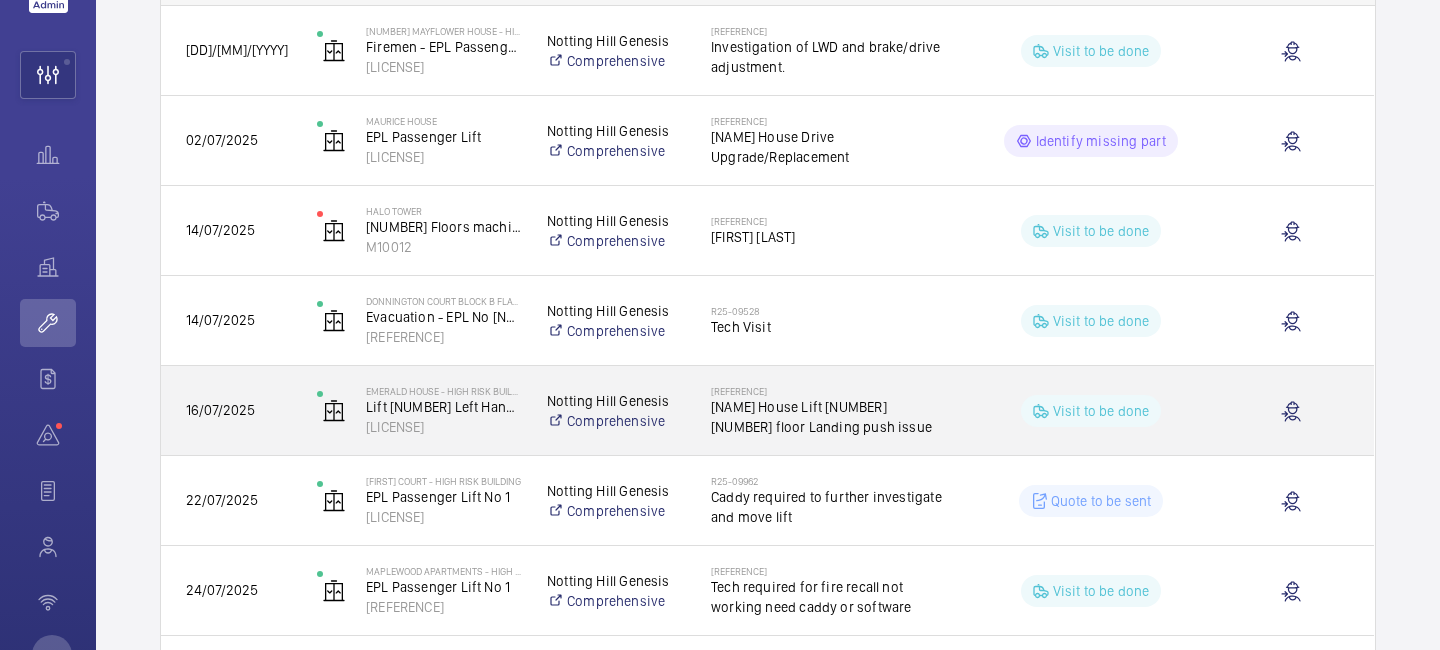 click on "[NAME] House Lift [NUMBER] [NUMBER] floor Landing push issue" 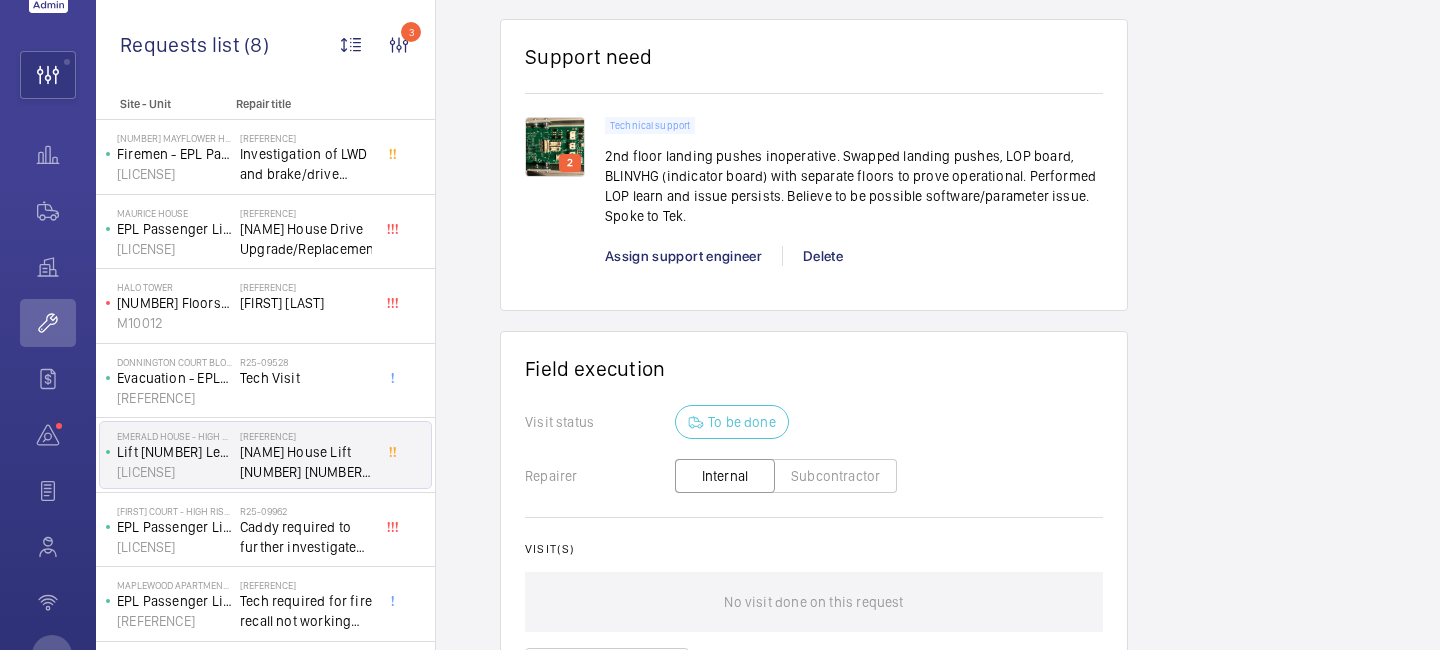scroll, scrollTop: 1567, scrollLeft: 0, axis: vertical 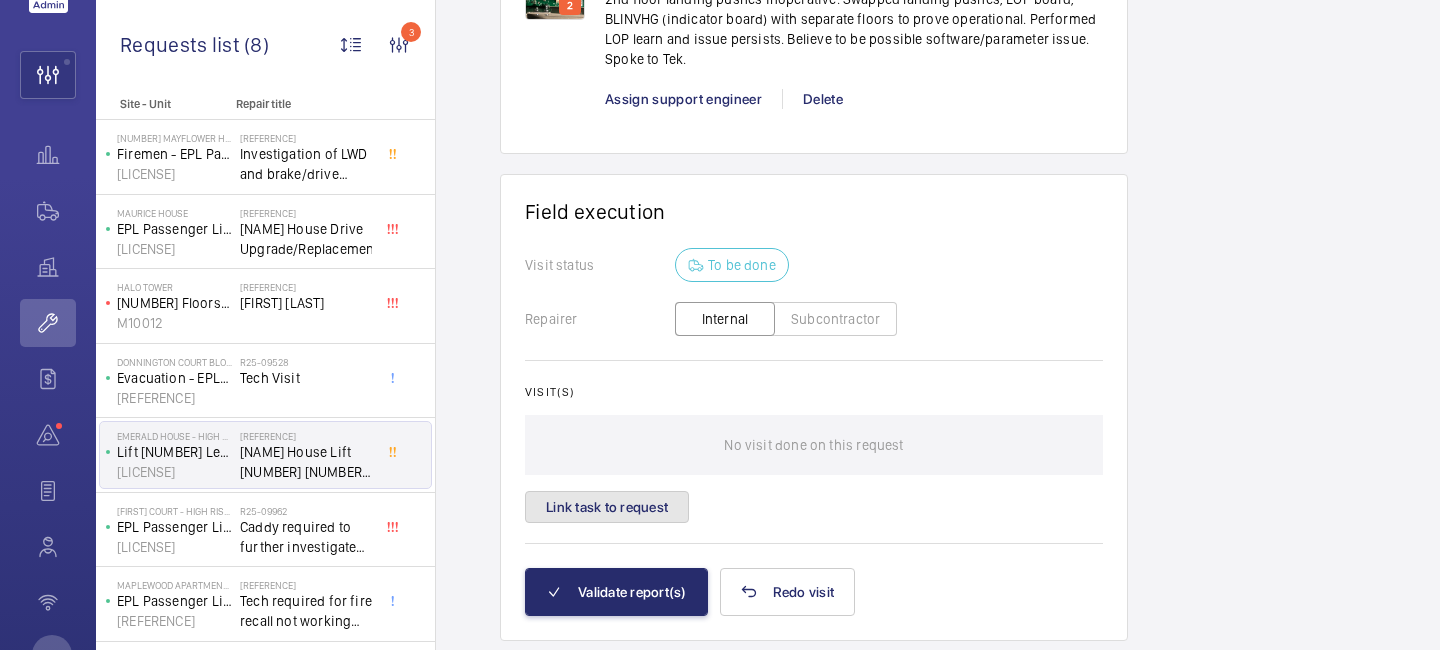 click on "Link task to request" 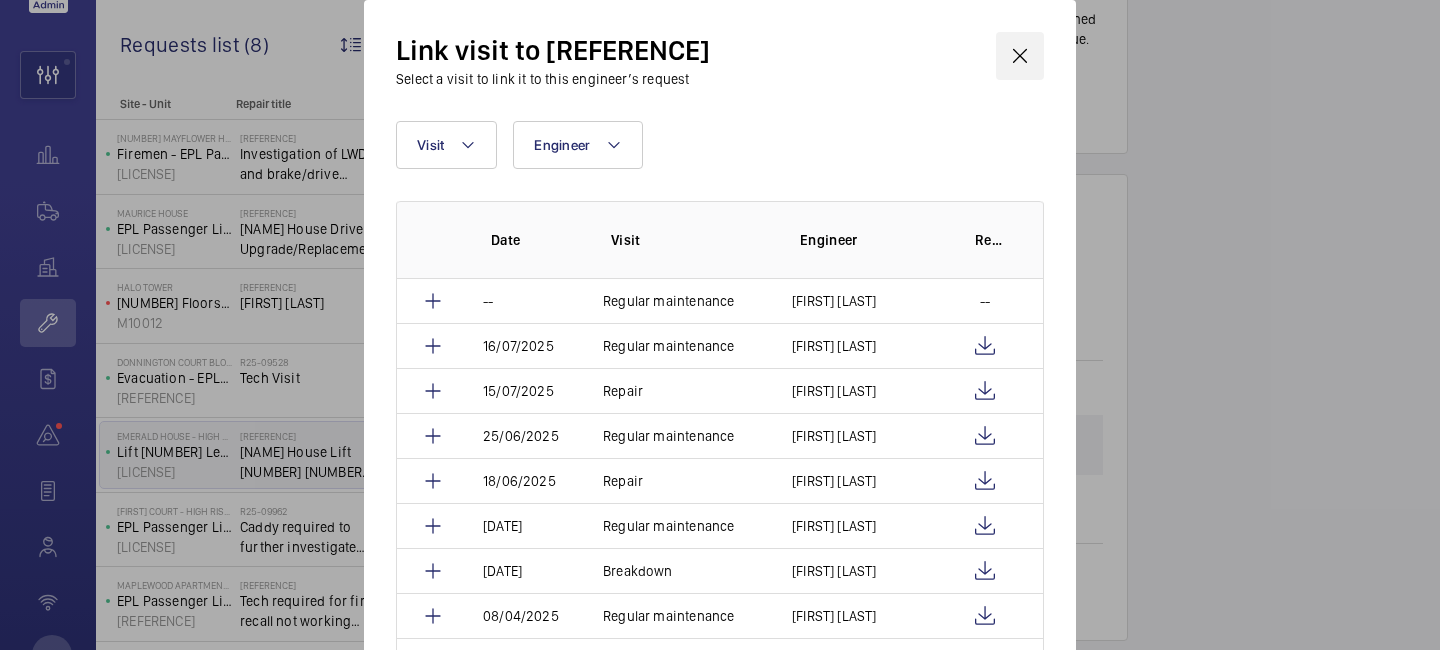 click at bounding box center (1020, 56) 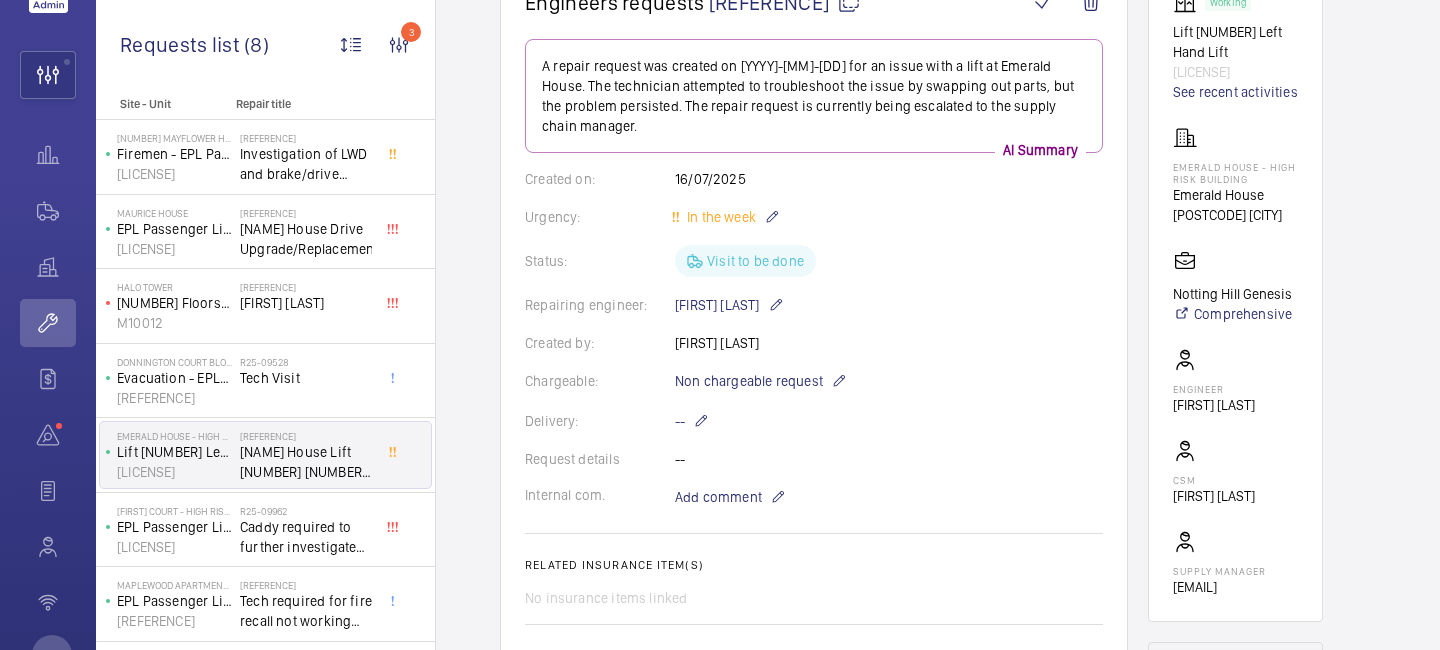 scroll, scrollTop: 0, scrollLeft: 0, axis: both 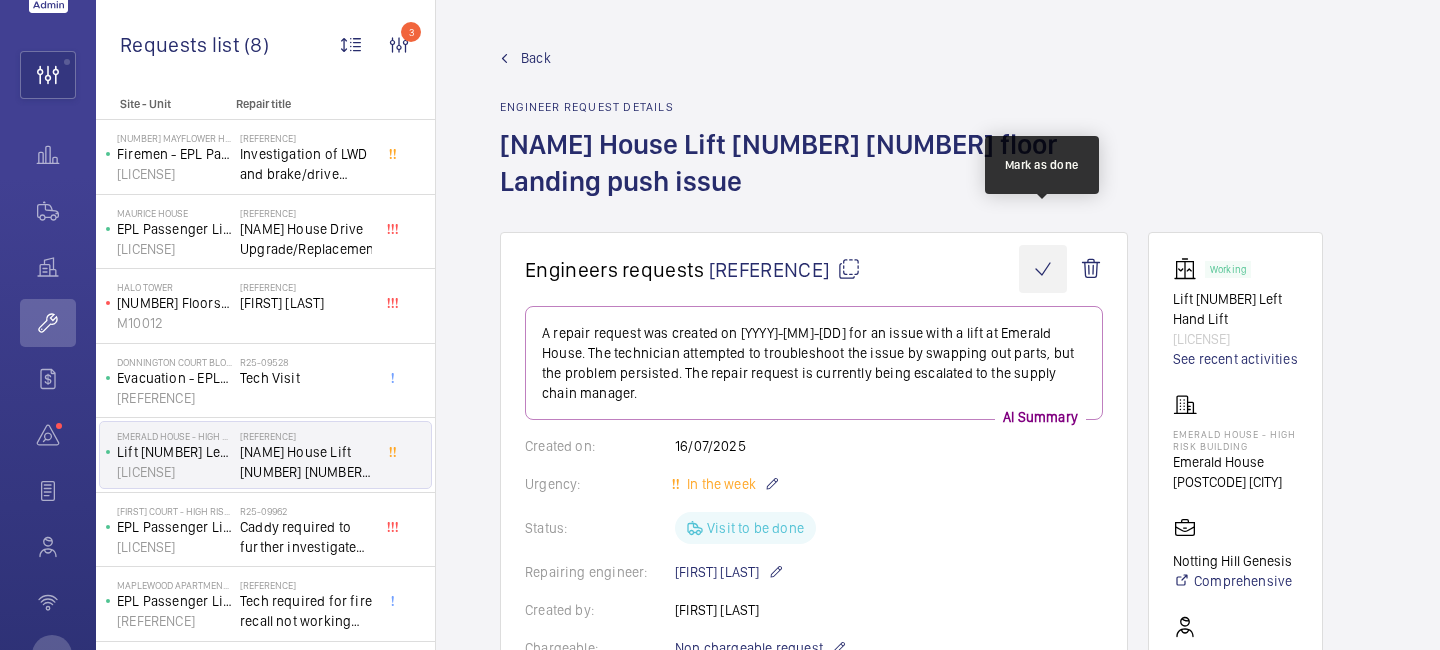 click 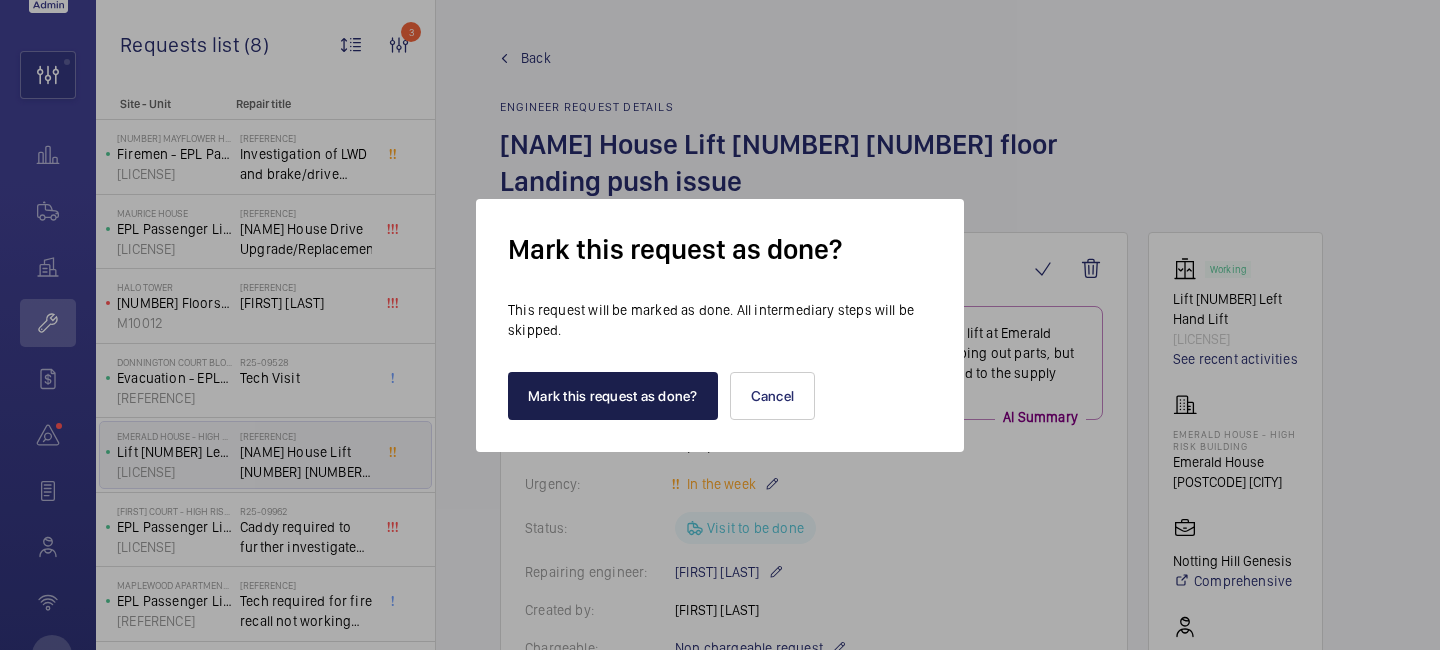 click on "Mark this request as done?" at bounding box center [613, 396] 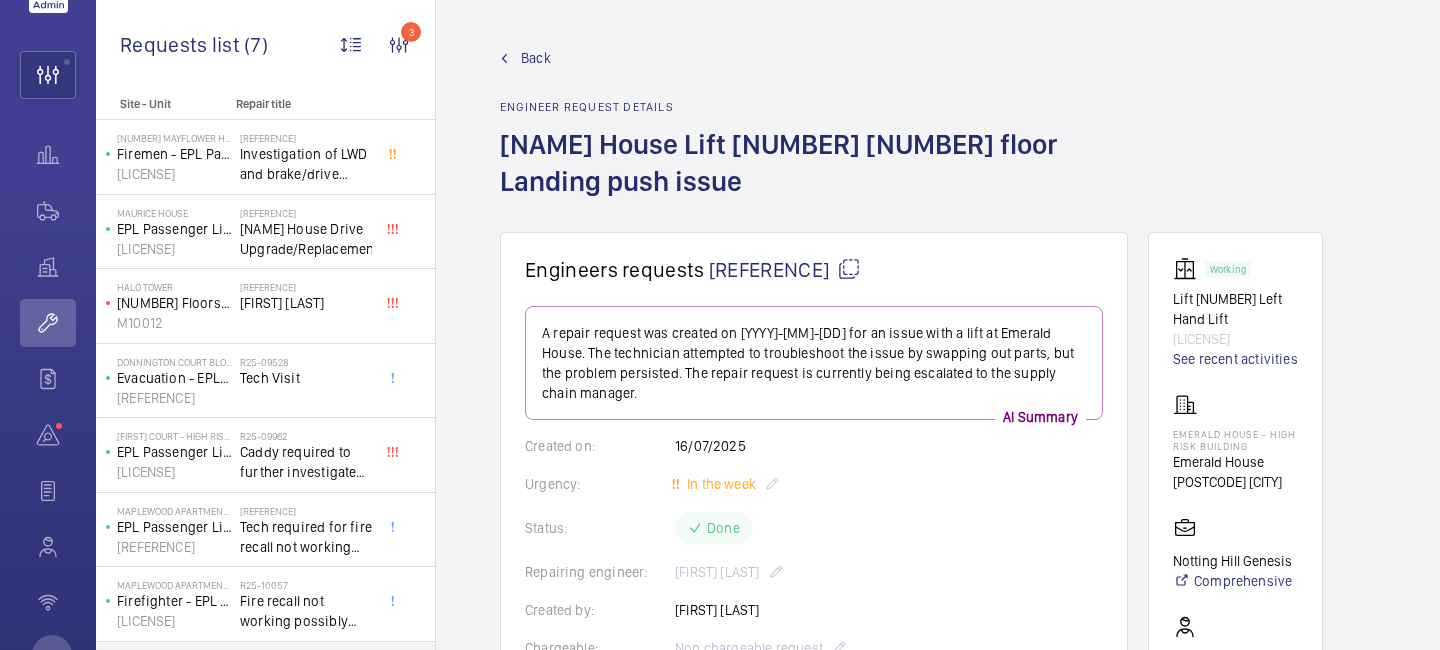click on "Back" 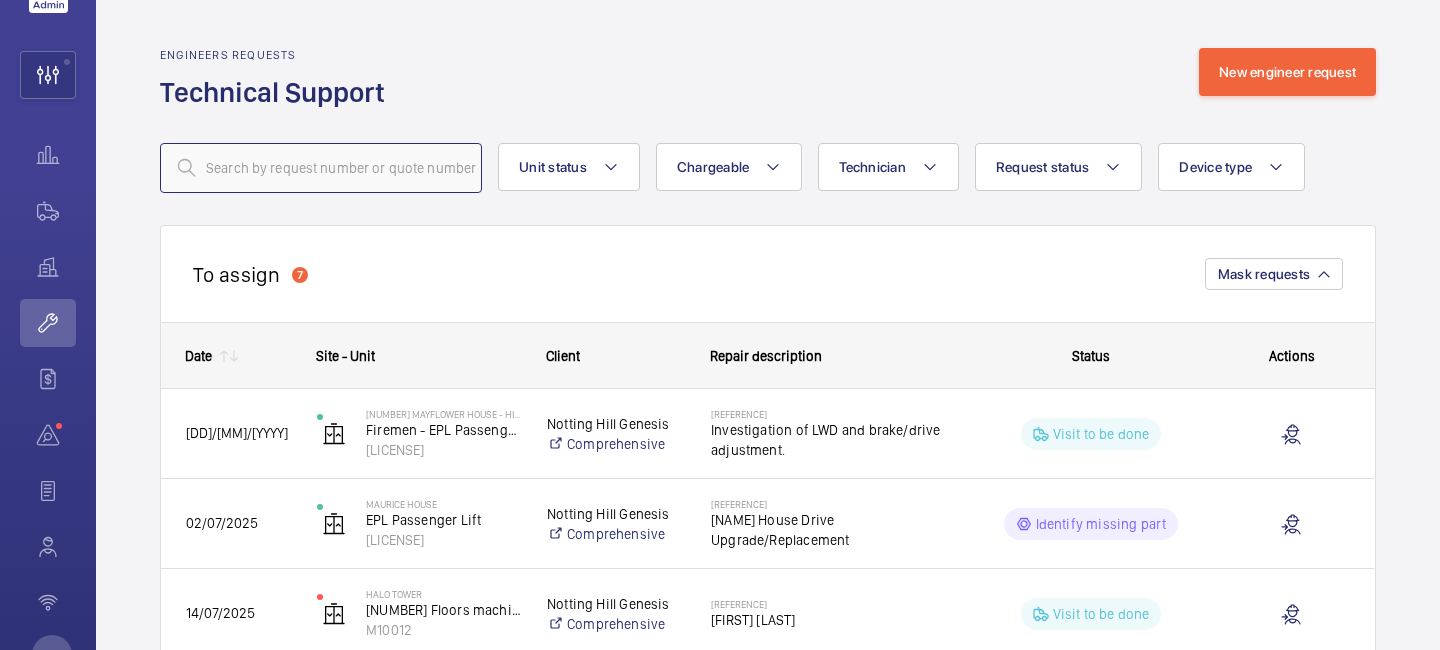 click 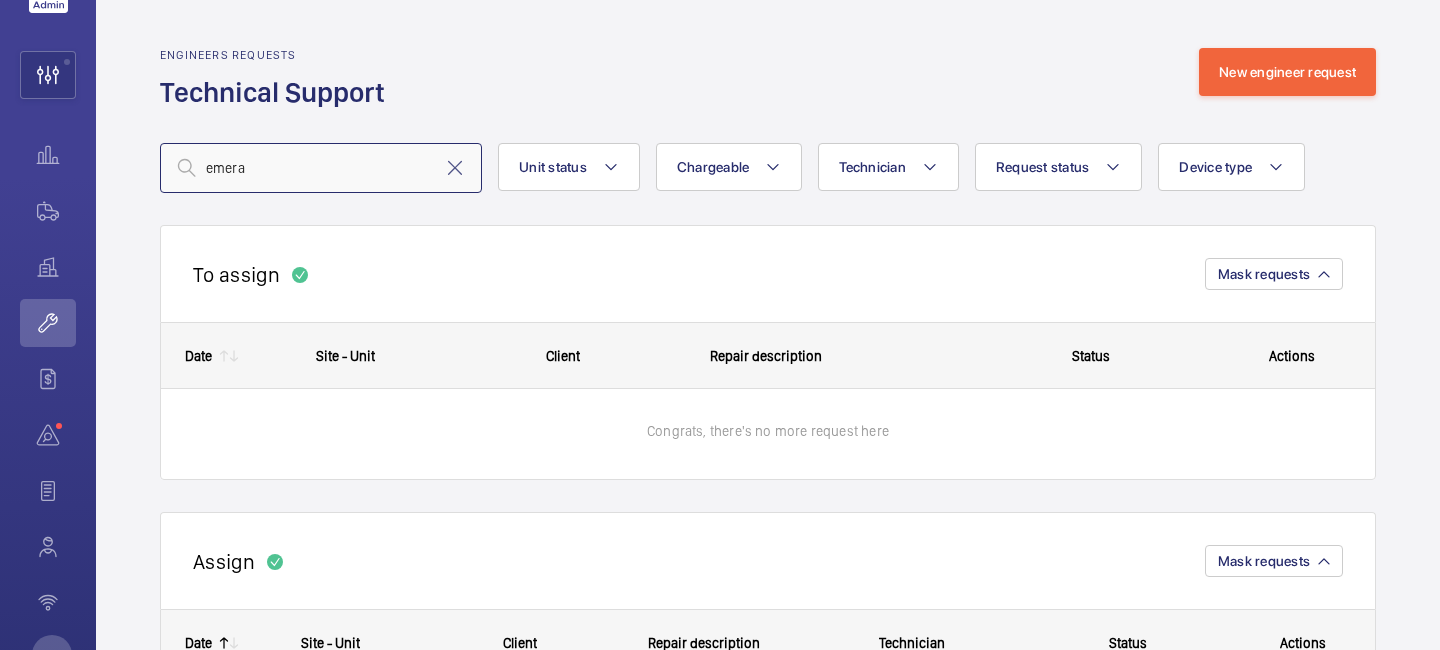 type on "emeral" 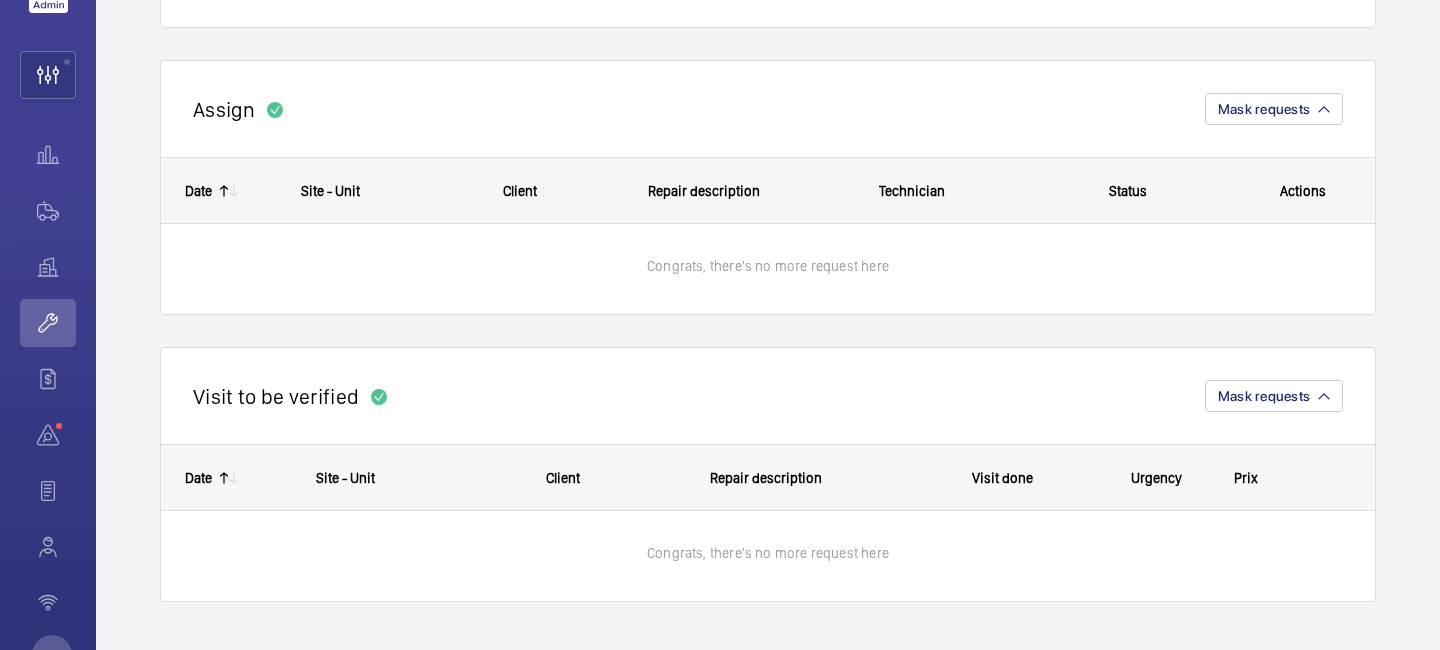scroll, scrollTop: 0, scrollLeft: 0, axis: both 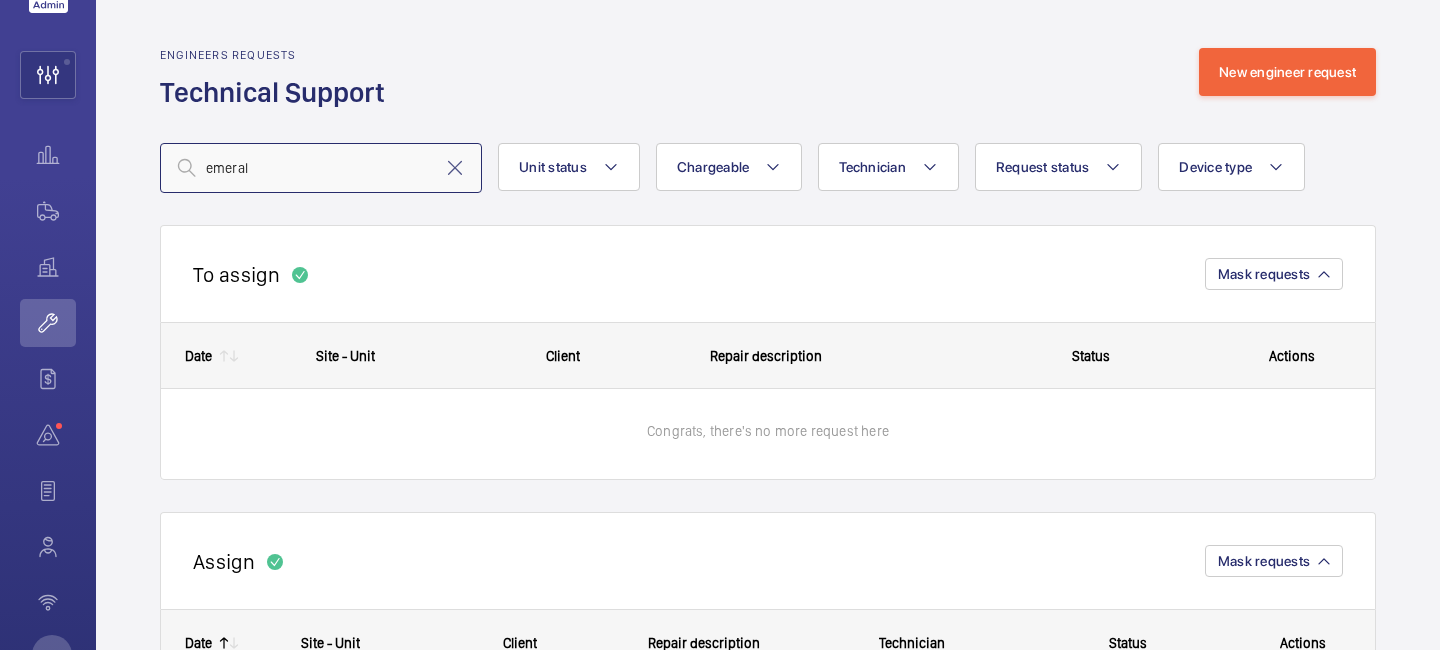 drag, startPoint x: 357, startPoint y: 174, endPoint x: 215, endPoint y: 158, distance: 142.89856 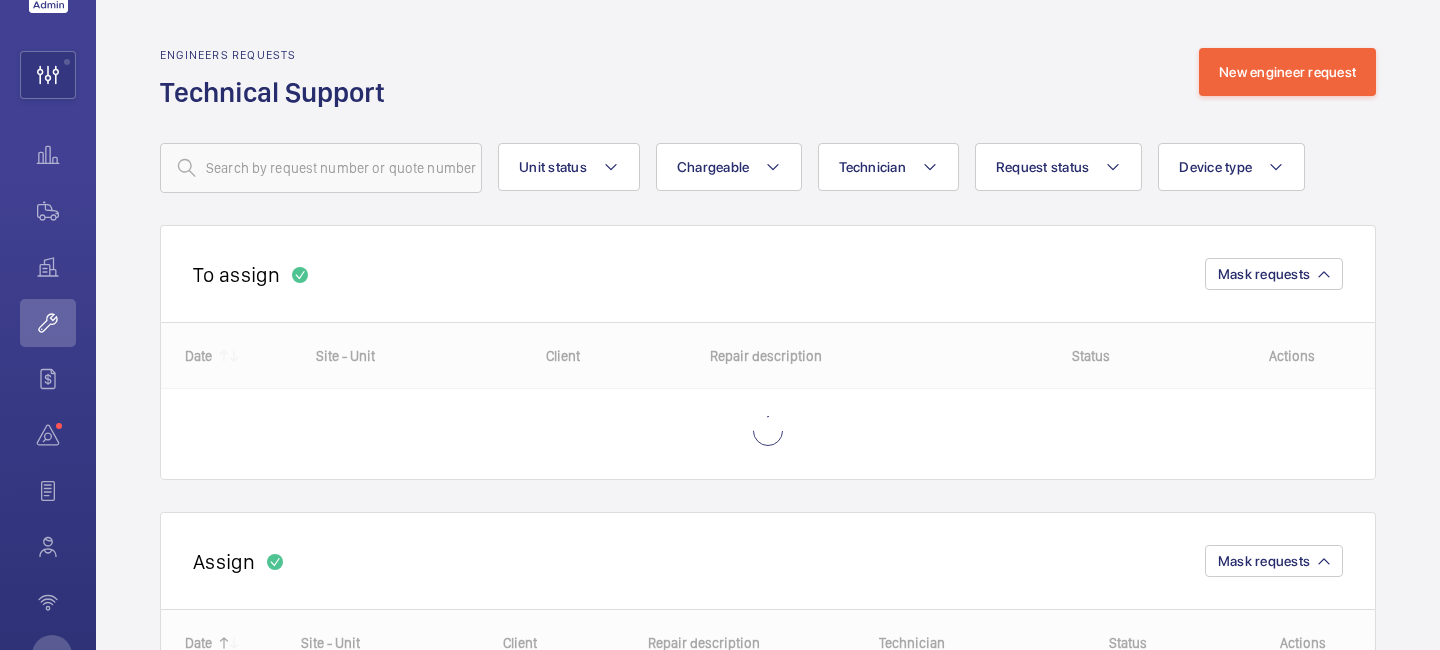 click on "Engineers requests  Technical Support  New engineer request  Unit status Chargeable Technician Request status Device type More filters Reset all filters To assign Mask requests
Date
Site - Unit
Client
to" 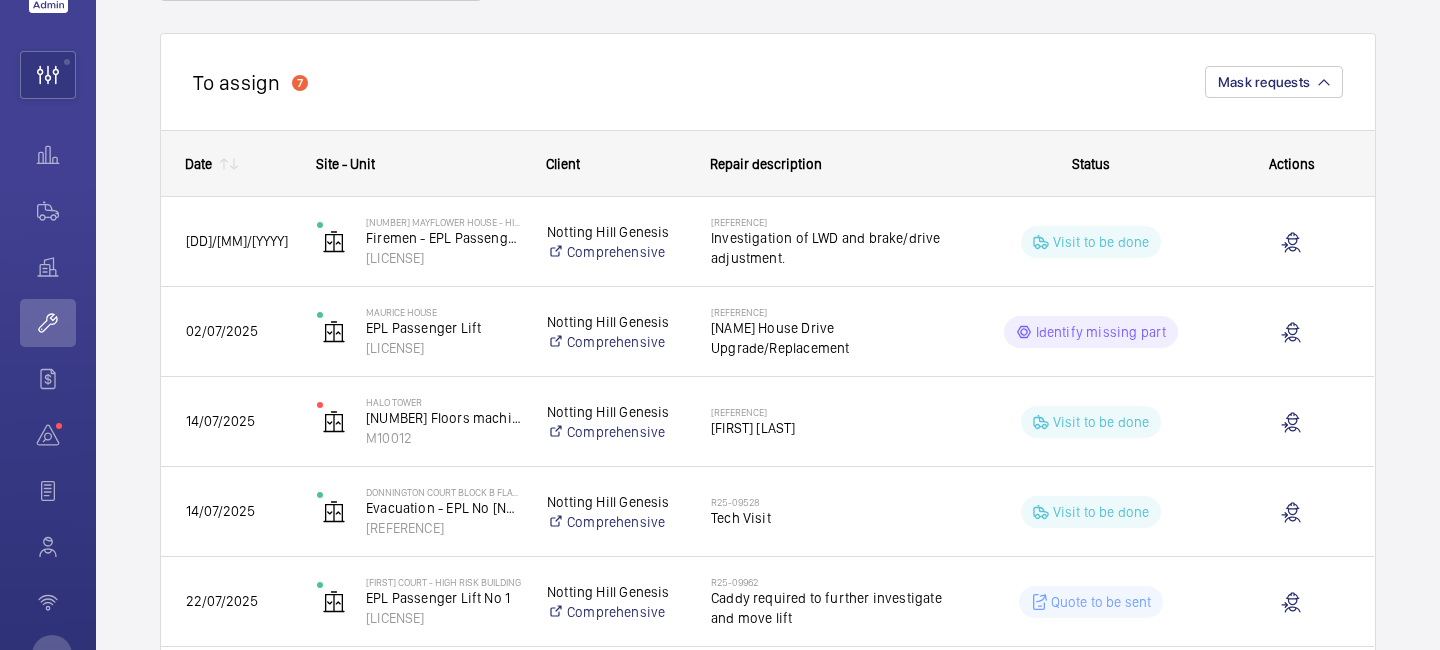 scroll, scrollTop: 0, scrollLeft: 0, axis: both 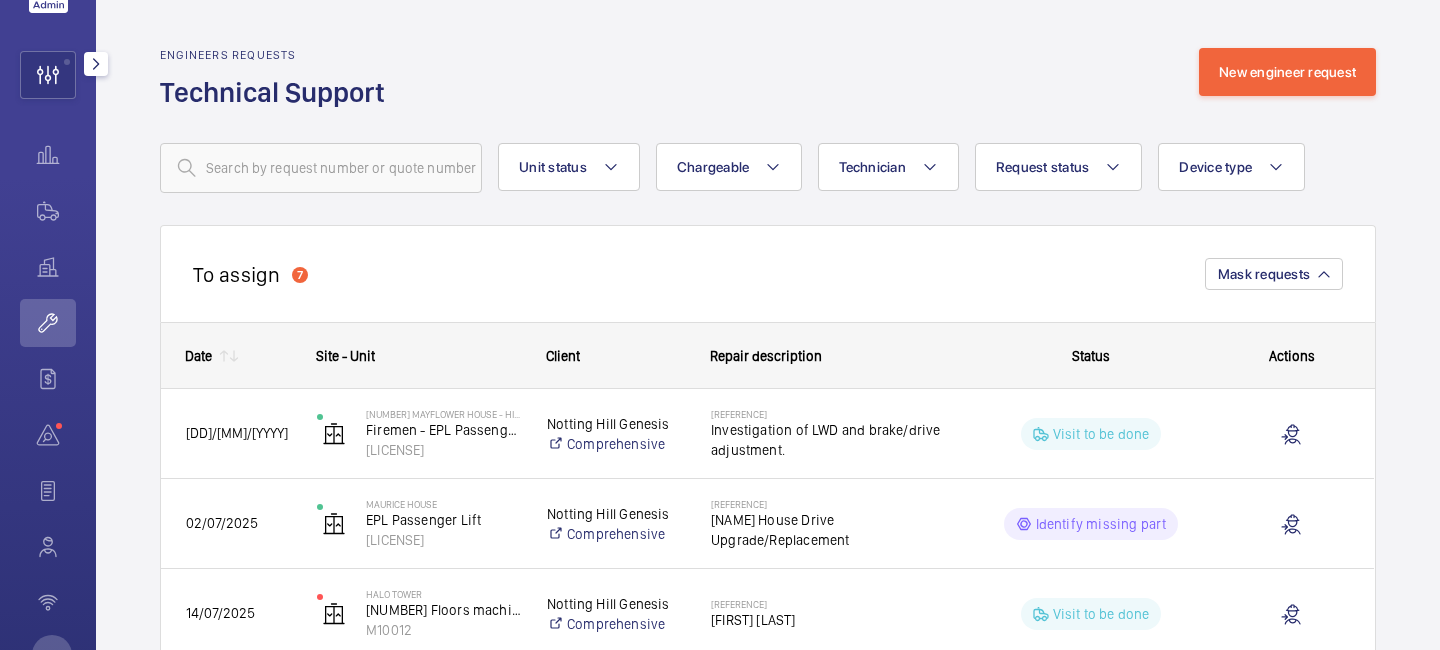click 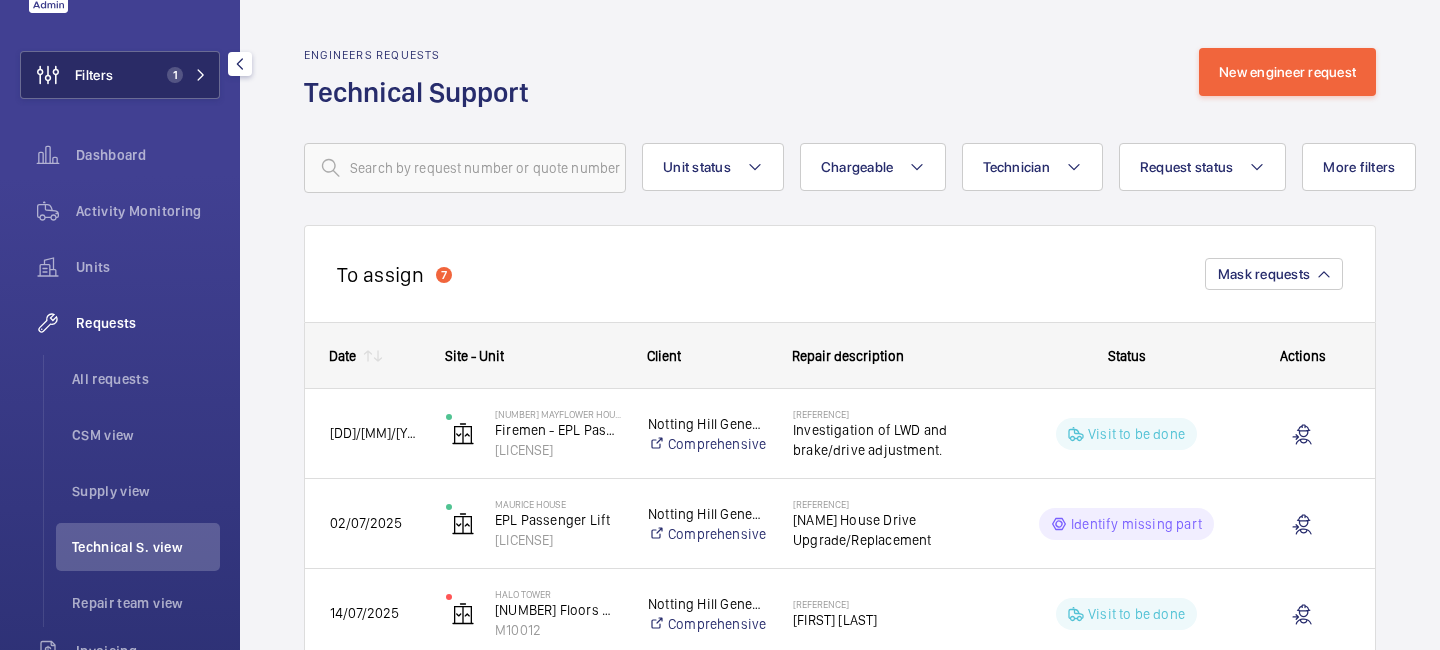 click 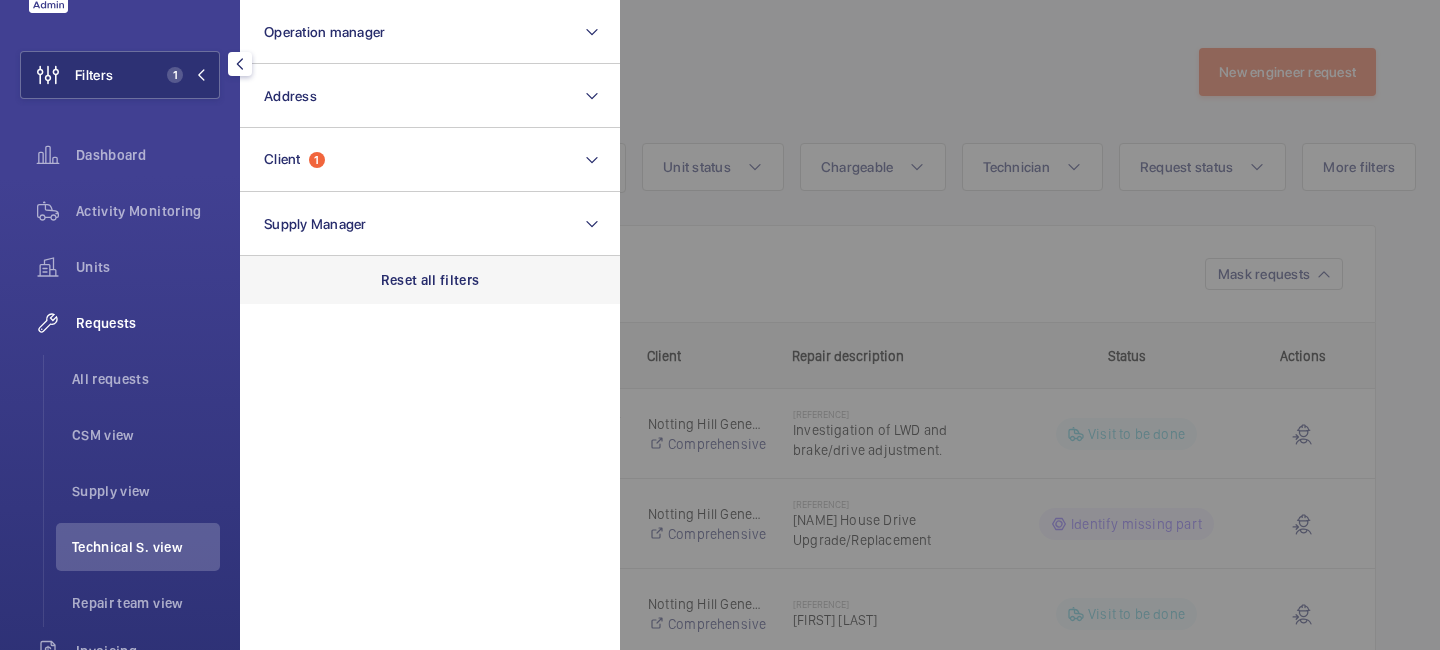 click on "Reset all filters" 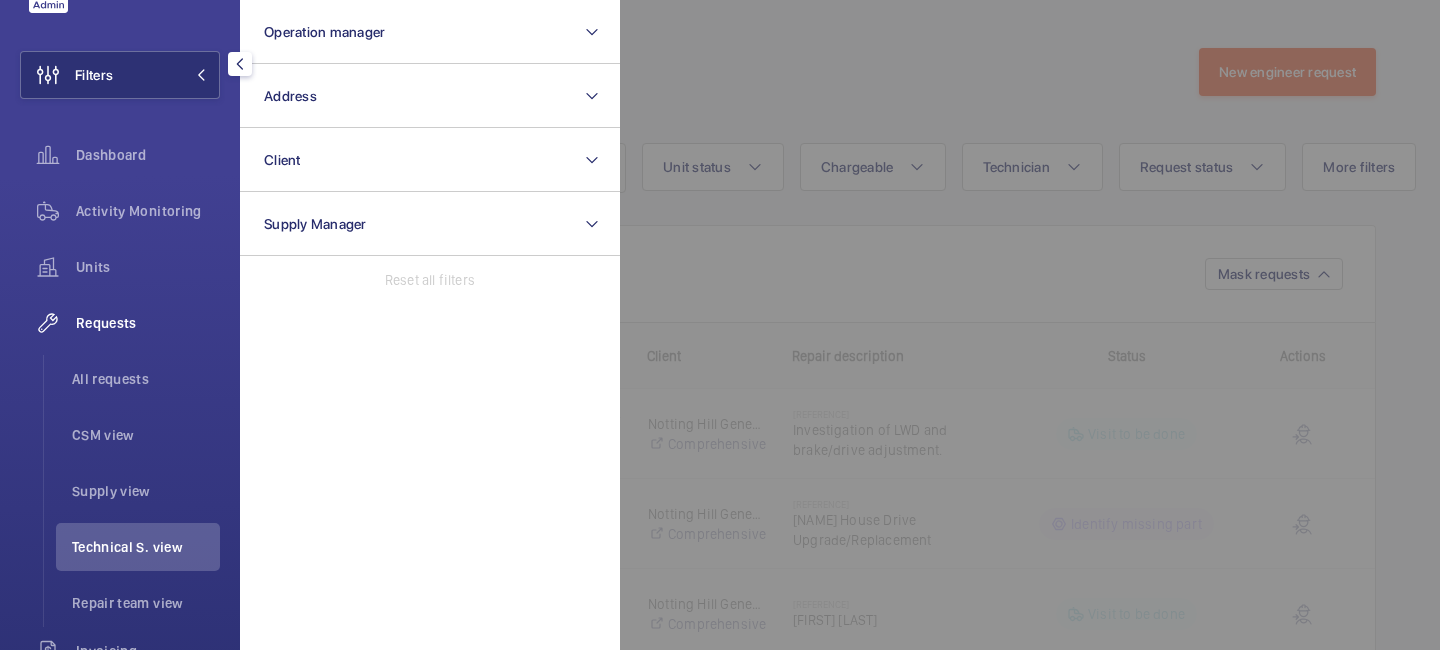 click 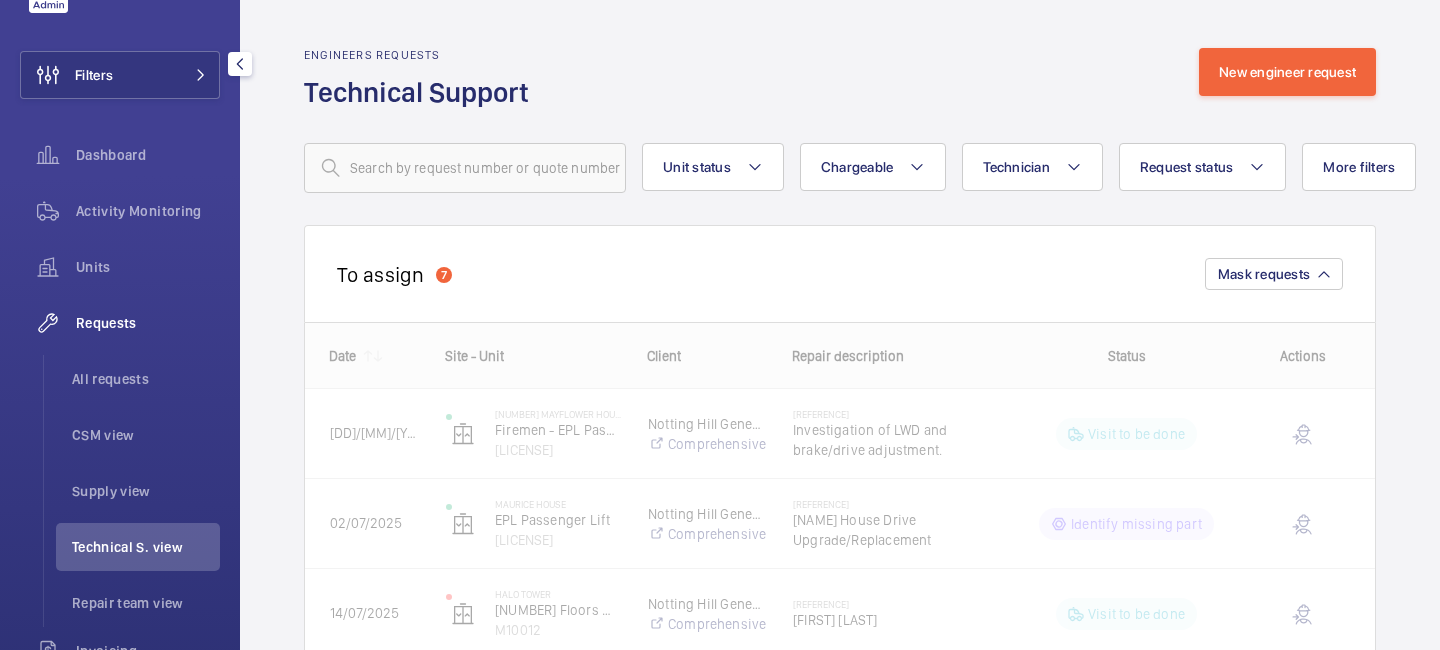 click 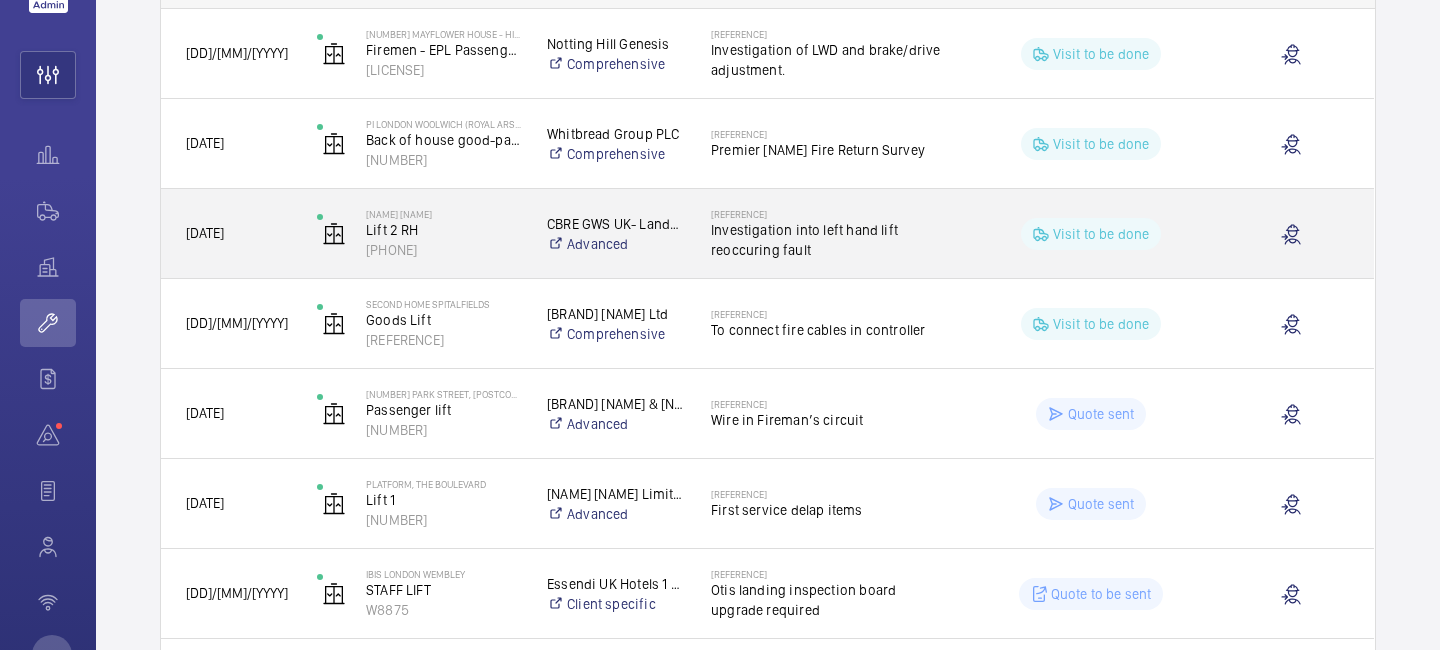 scroll, scrollTop: 0, scrollLeft: 0, axis: both 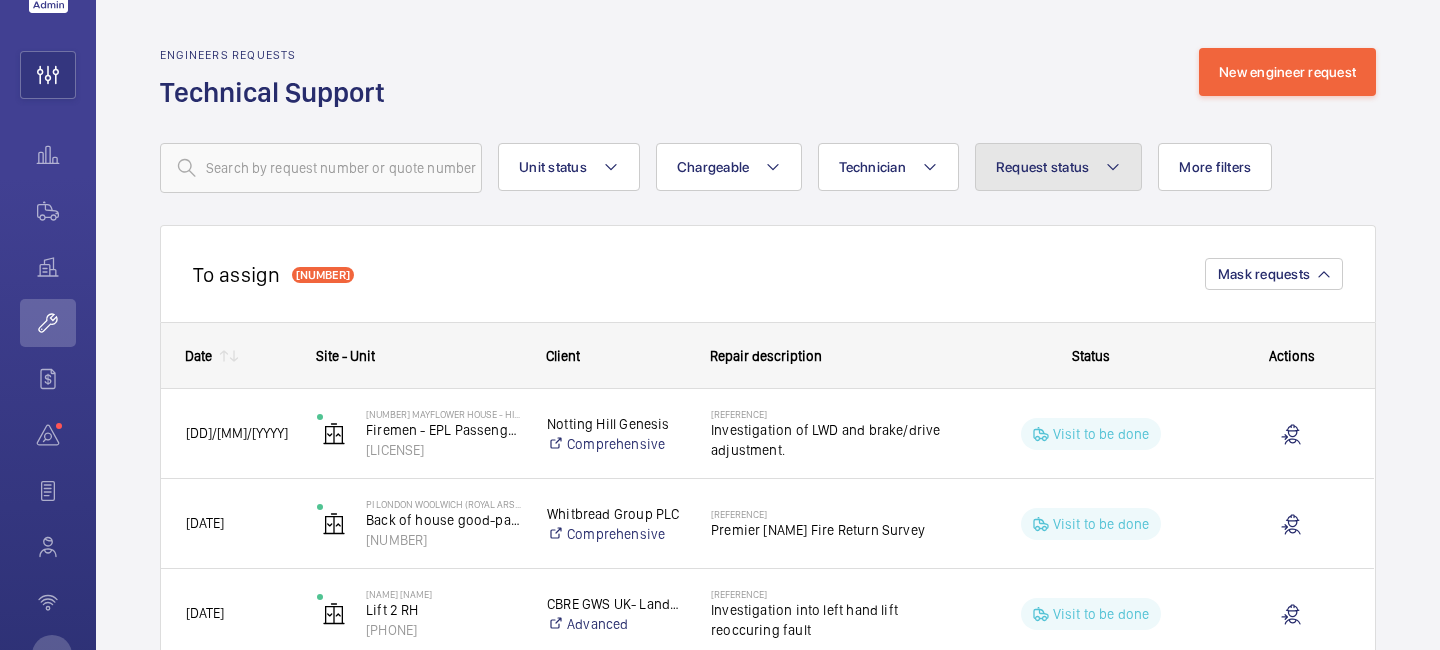 click on "Request status" 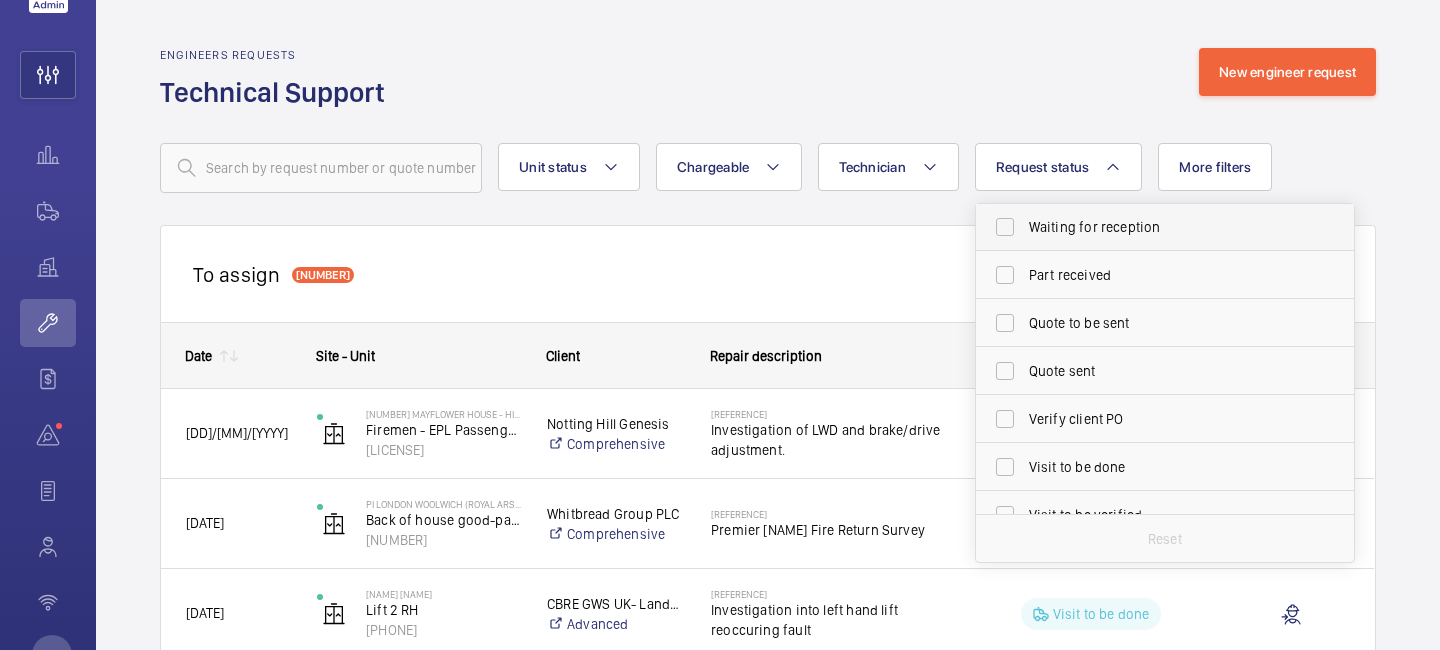 scroll, scrollTop: 266, scrollLeft: 0, axis: vertical 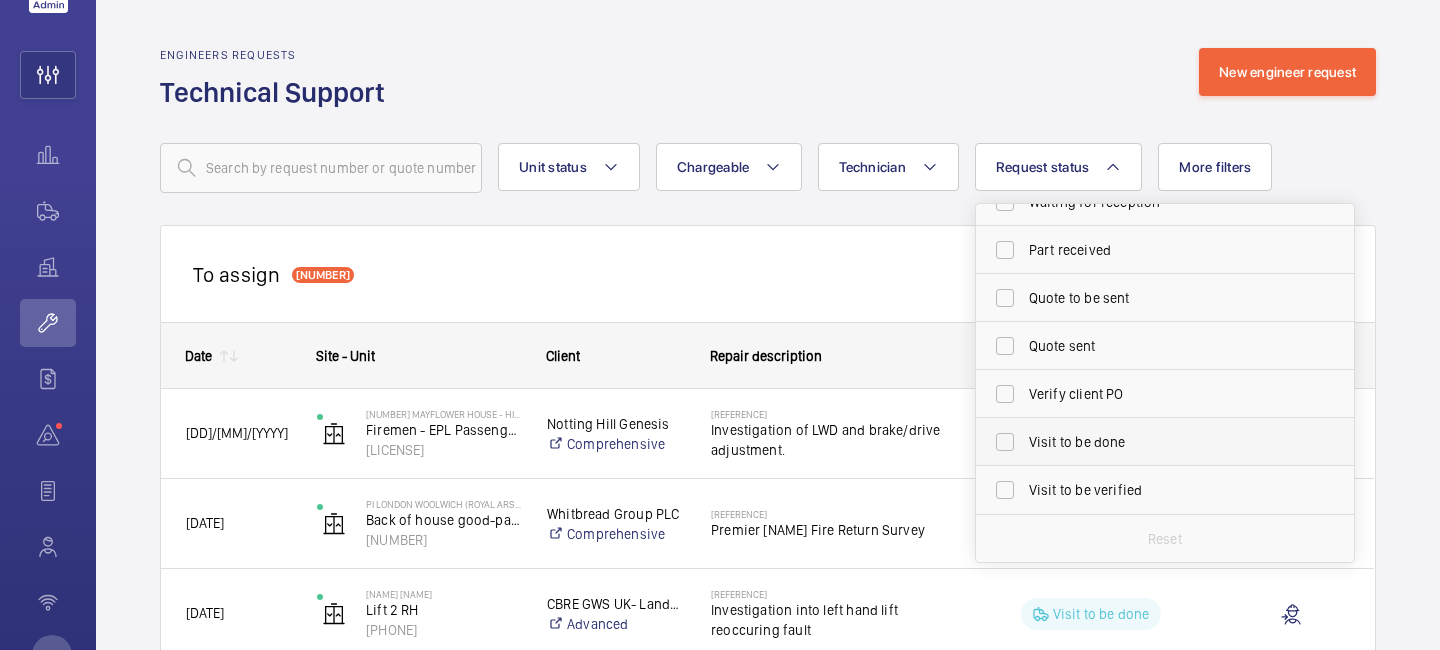 click on "Visit to be done" at bounding box center (1150, 442) 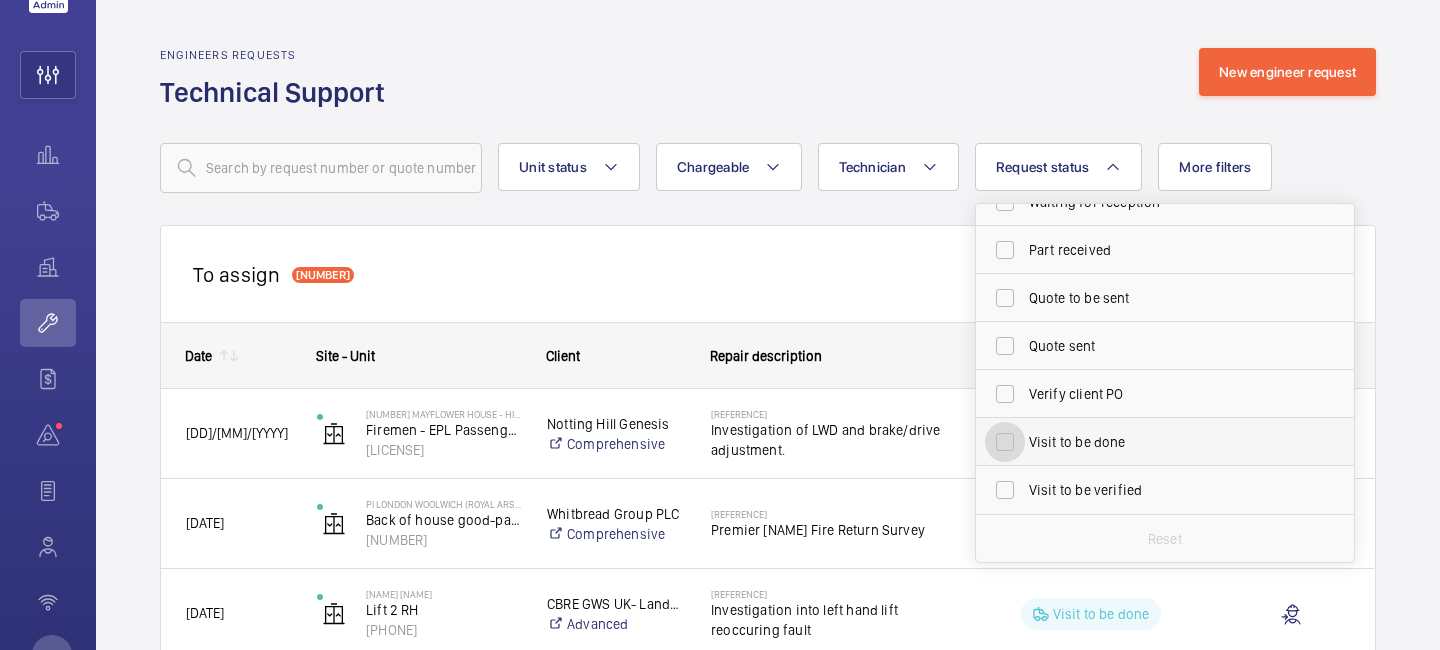 click on "Visit to be done" at bounding box center (1005, 442) 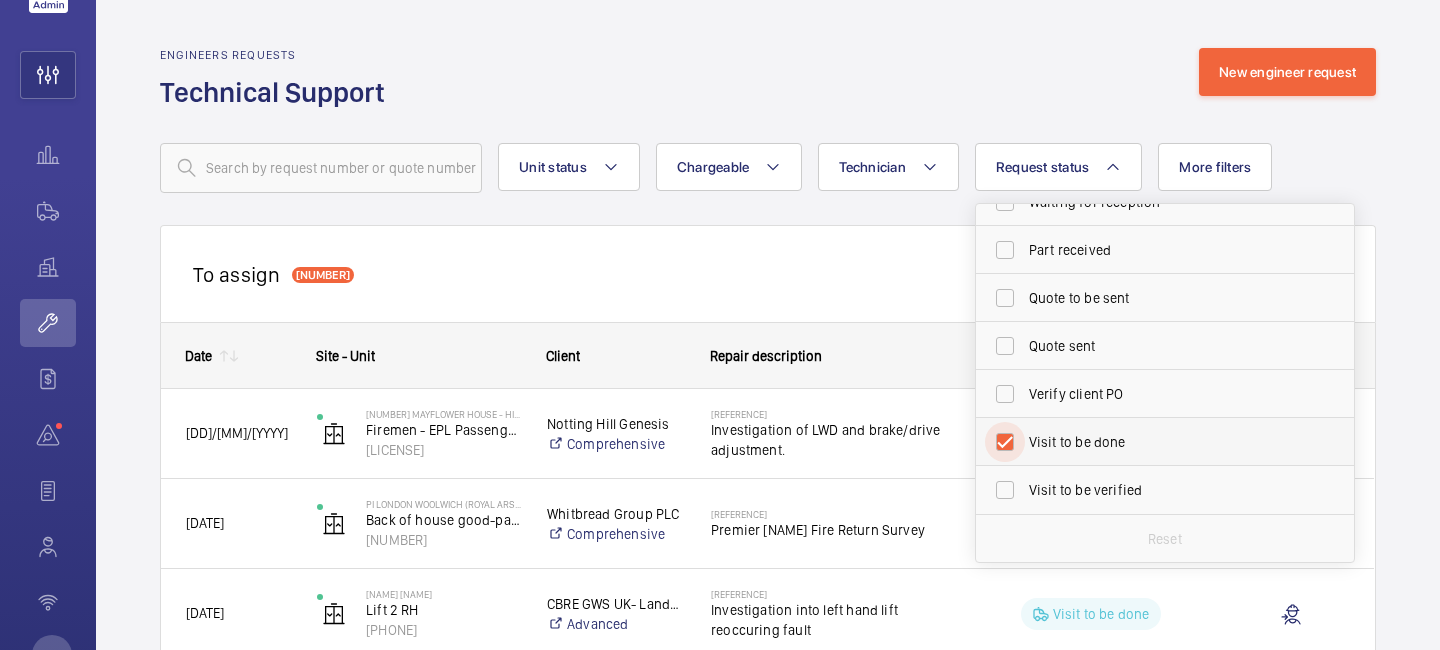 checkbox on "true" 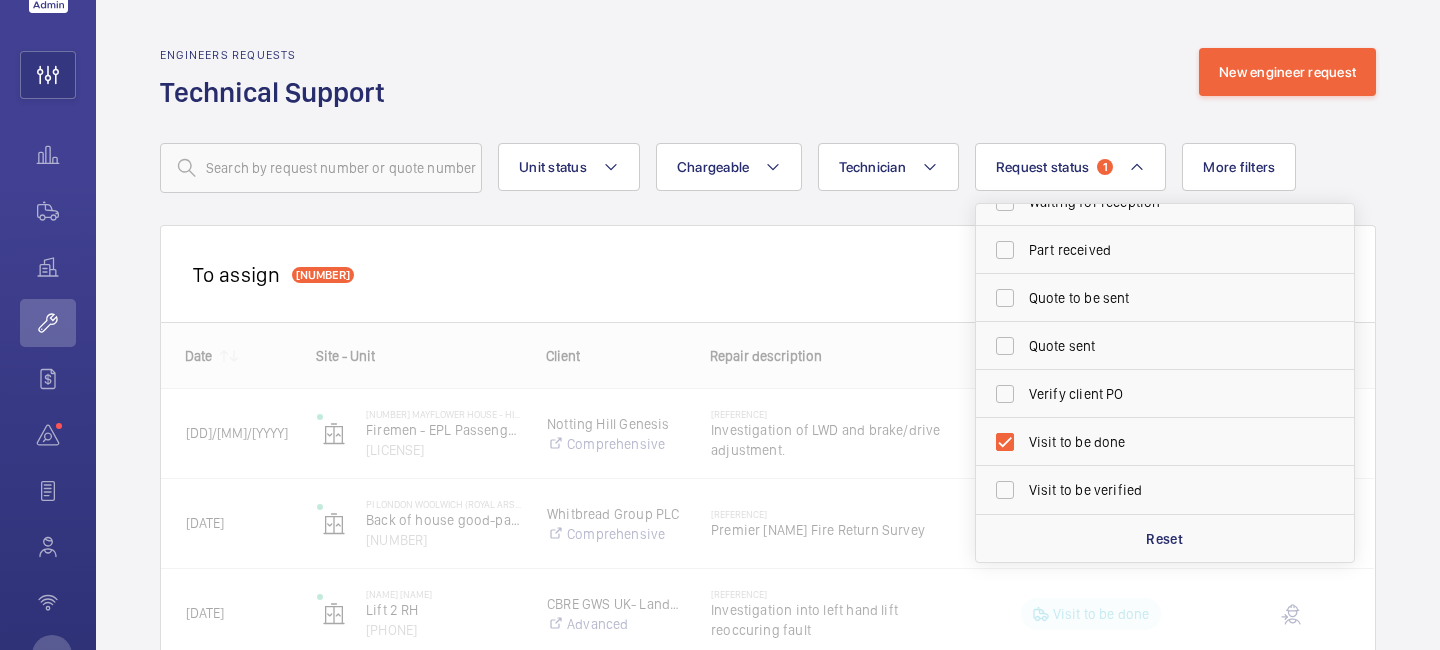 click on "Engineers requests  Technical Support  New engineer request" 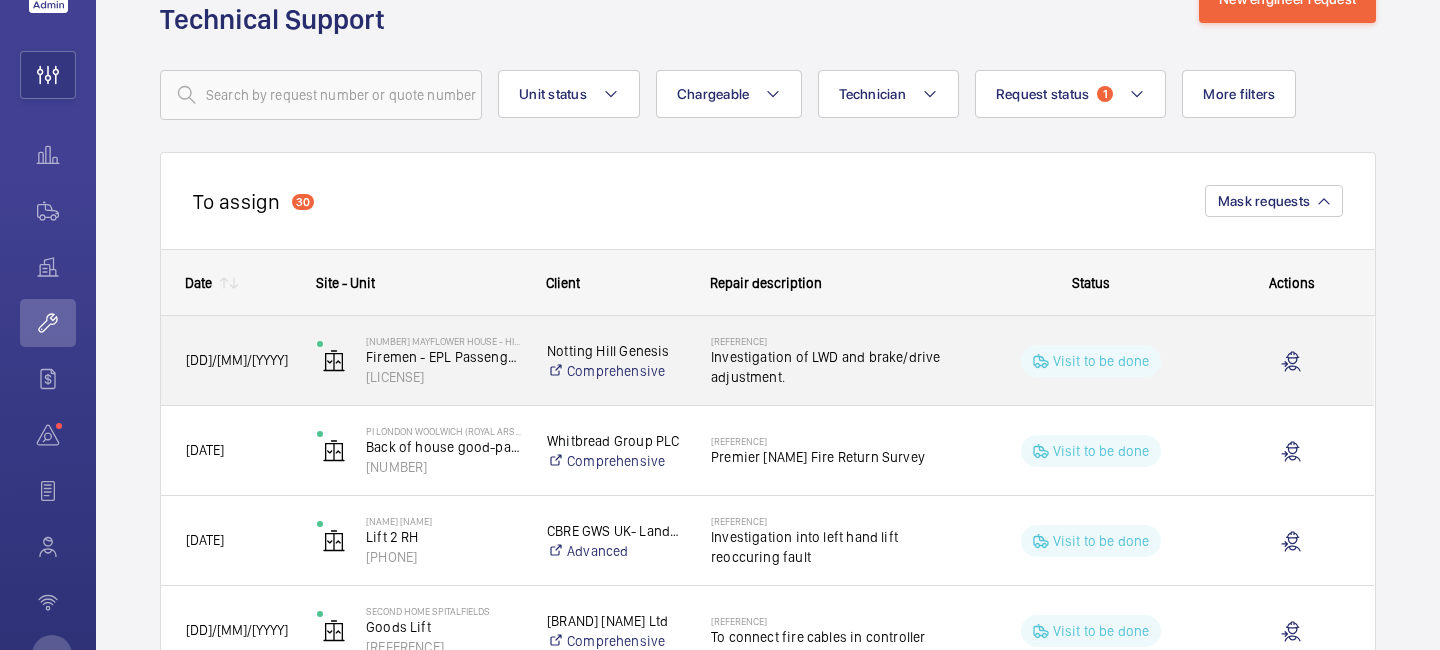 scroll, scrollTop: 75, scrollLeft: 0, axis: vertical 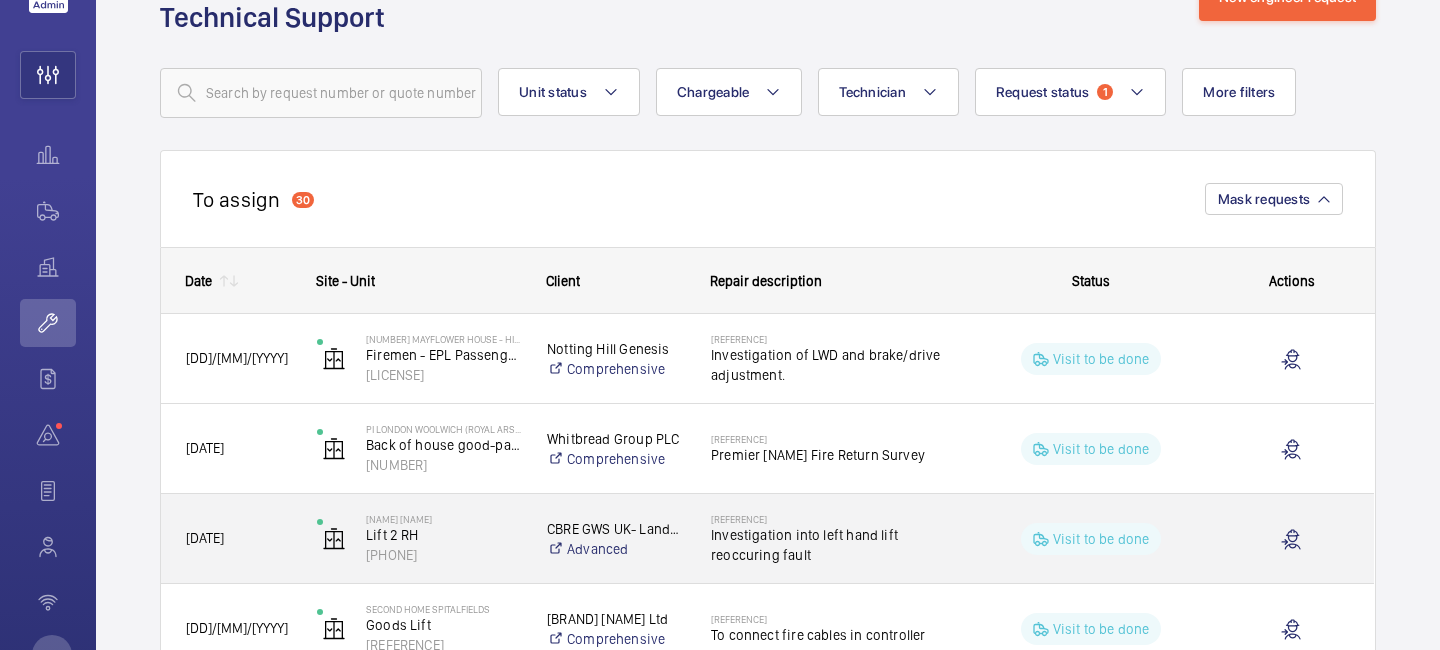 click on "[NAME] [NAME]   Lift [NUMBER] [NAME]   [PHONE]" 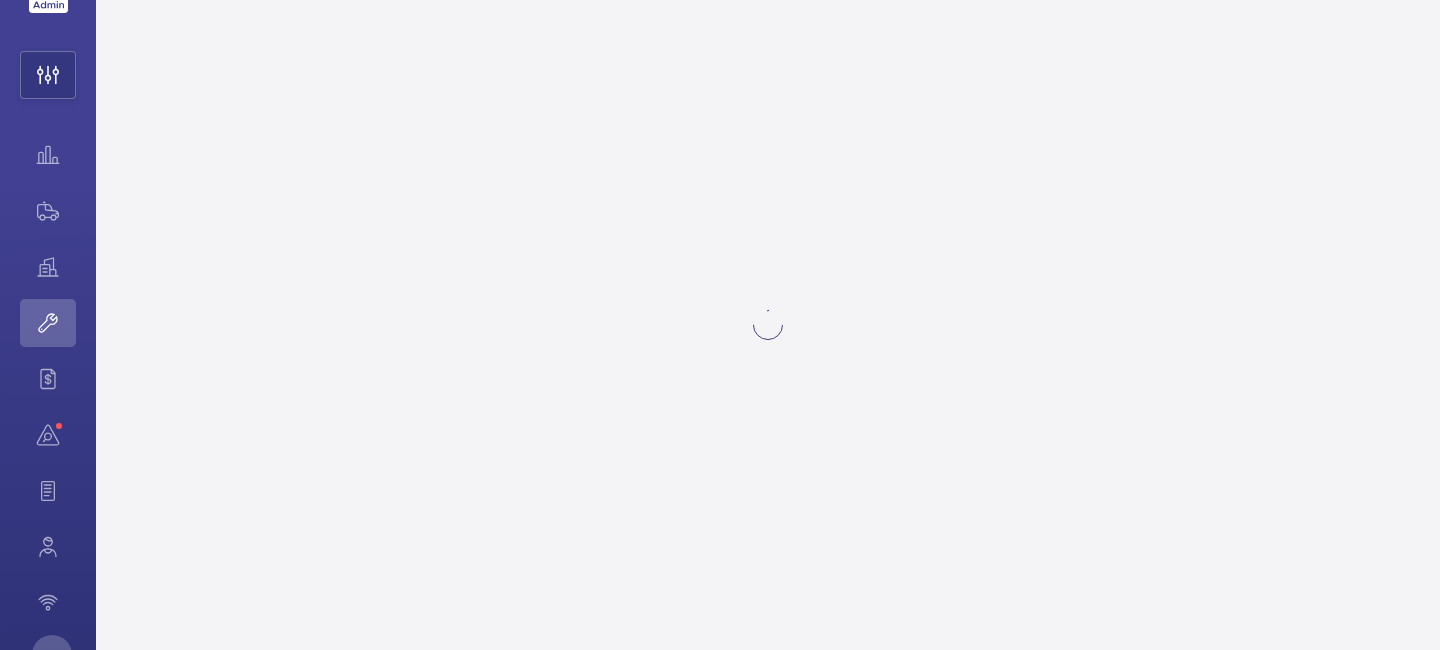 scroll, scrollTop: 0, scrollLeft: 0, axis: both 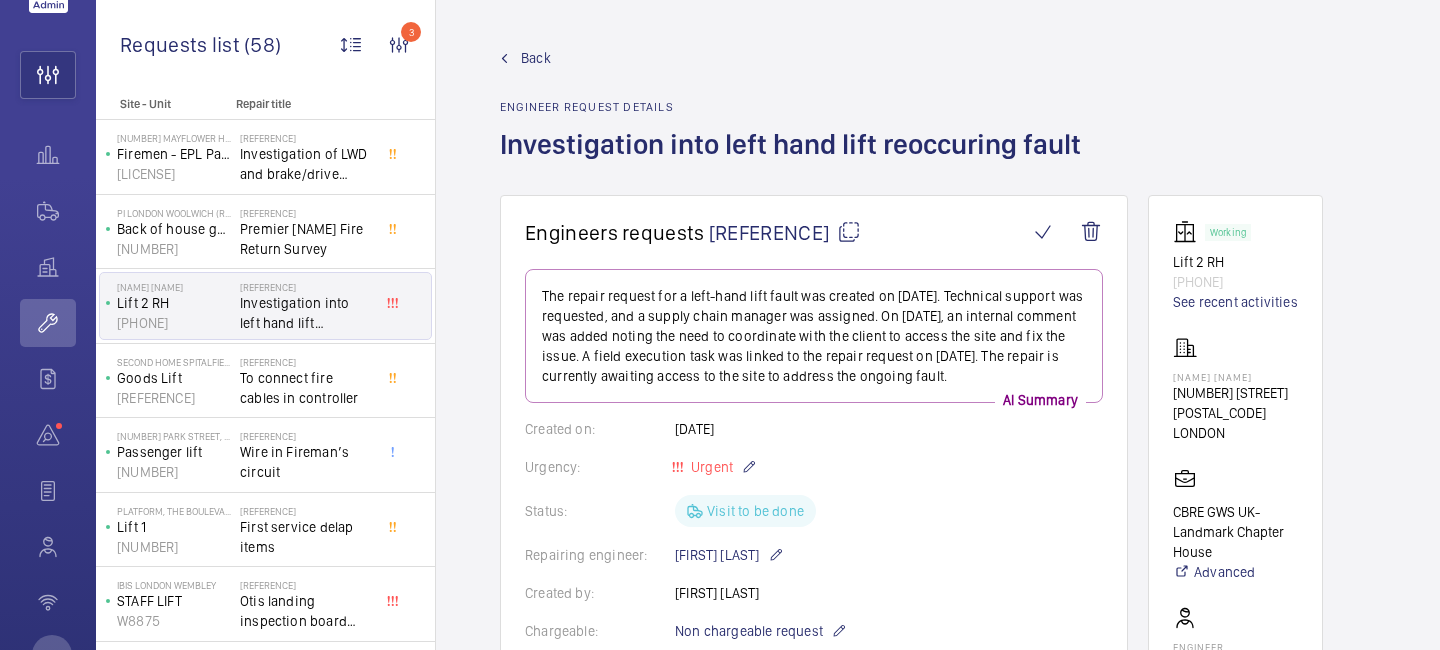 click on "Back Engineer request details  Investigation into left hand lift reoccuring fault" 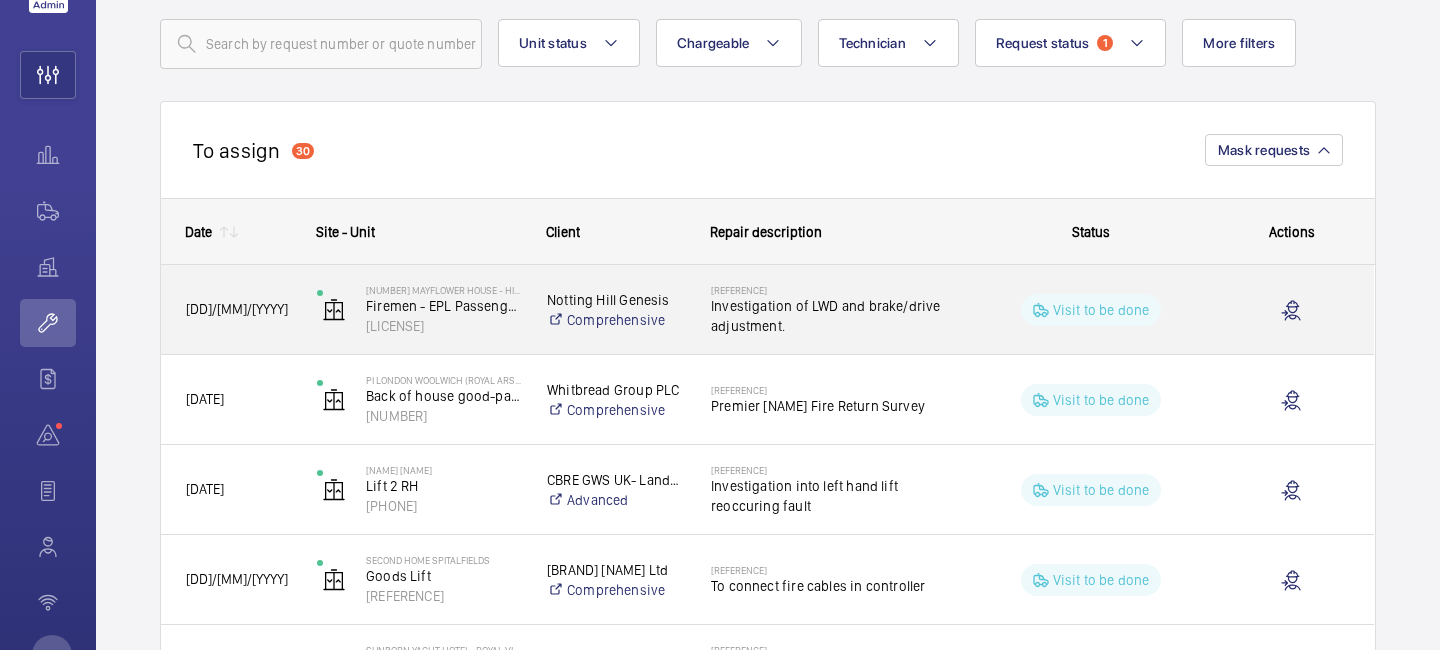 scroll, scrollTop: 151, scrollLeft: 0, axis: vertical 